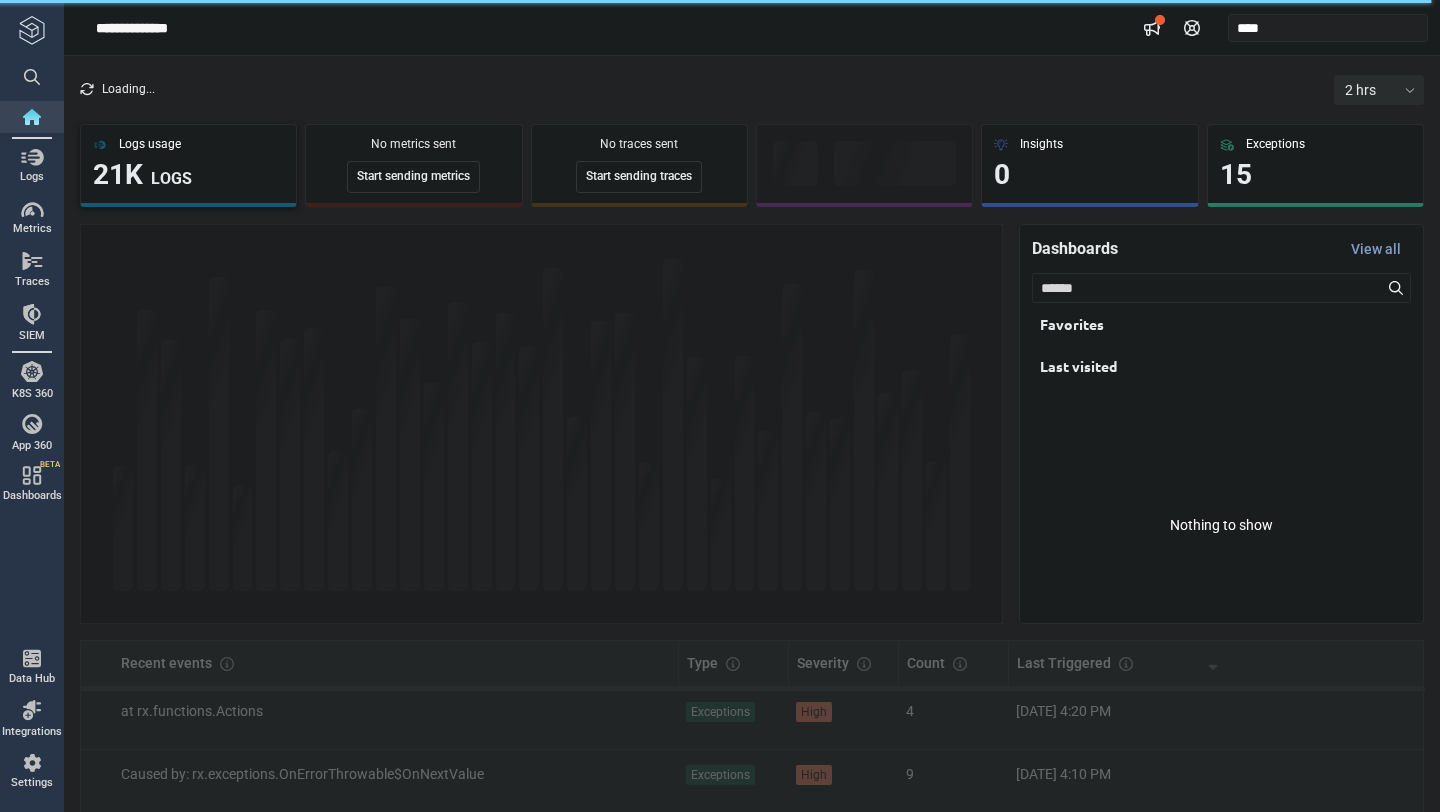 scroll, scrollTop: 0, scrollLeft: 0, axis: both 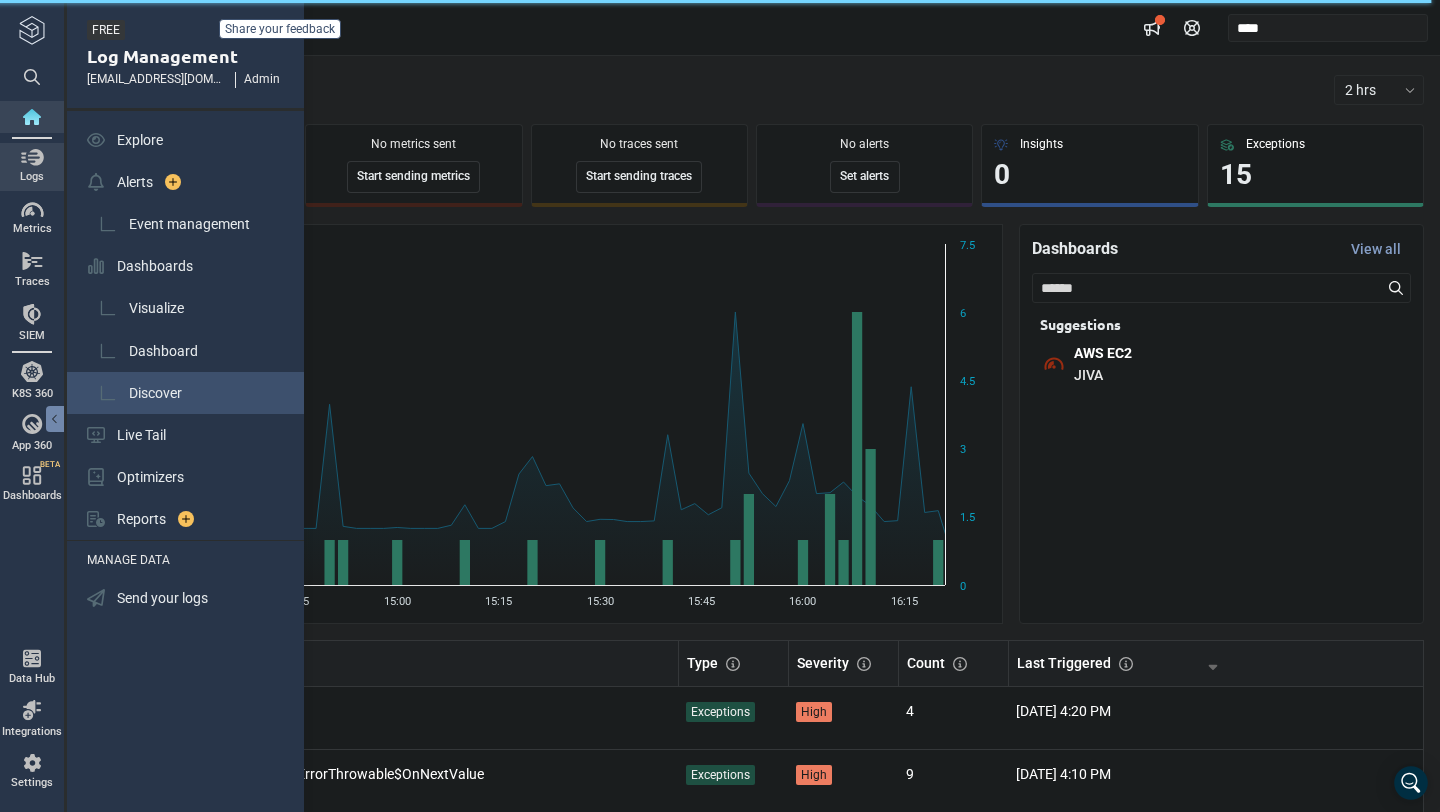 click on "Discover" at bounding box center (155, 393) 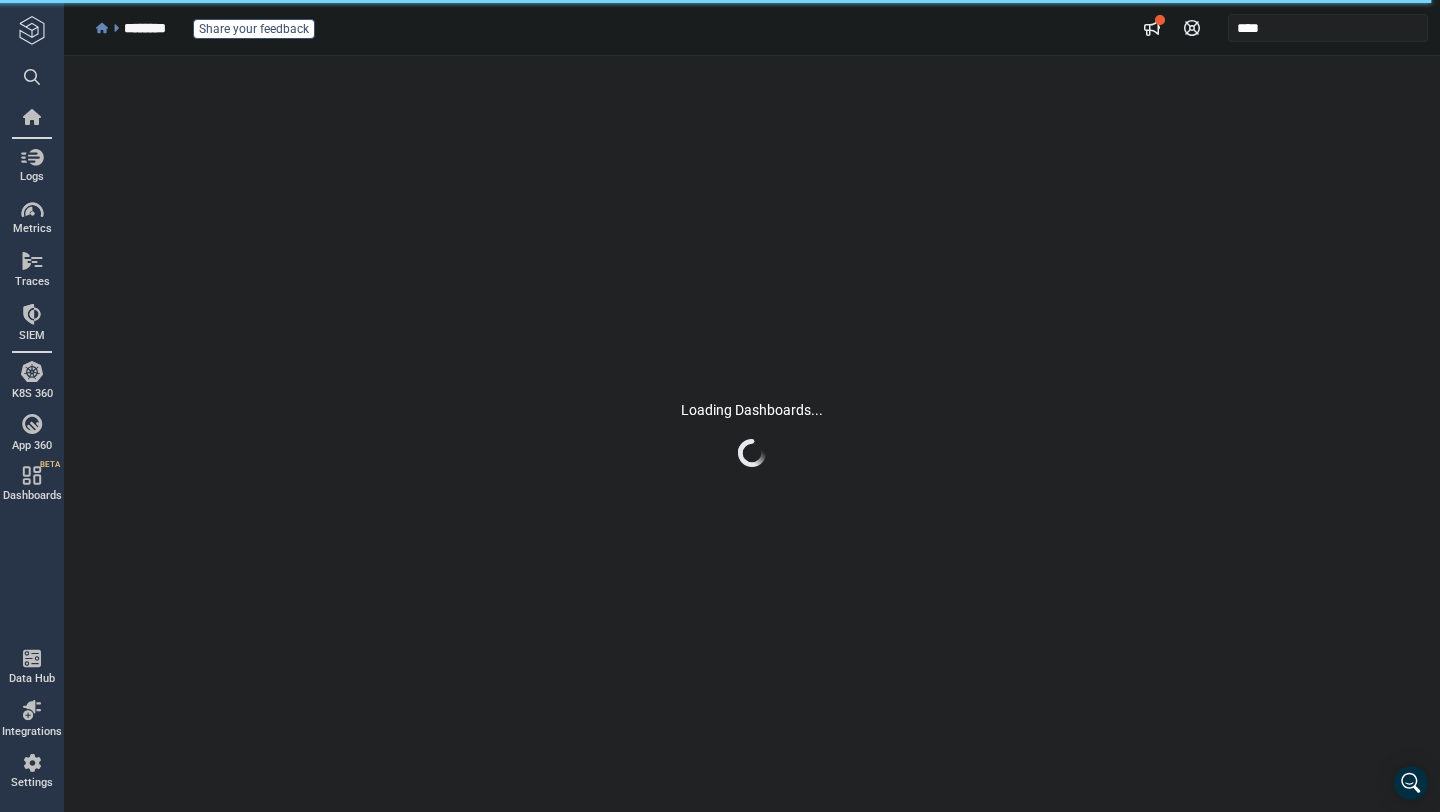 scroll, scrollTop: 0, scrollLeft: 0, axis: both 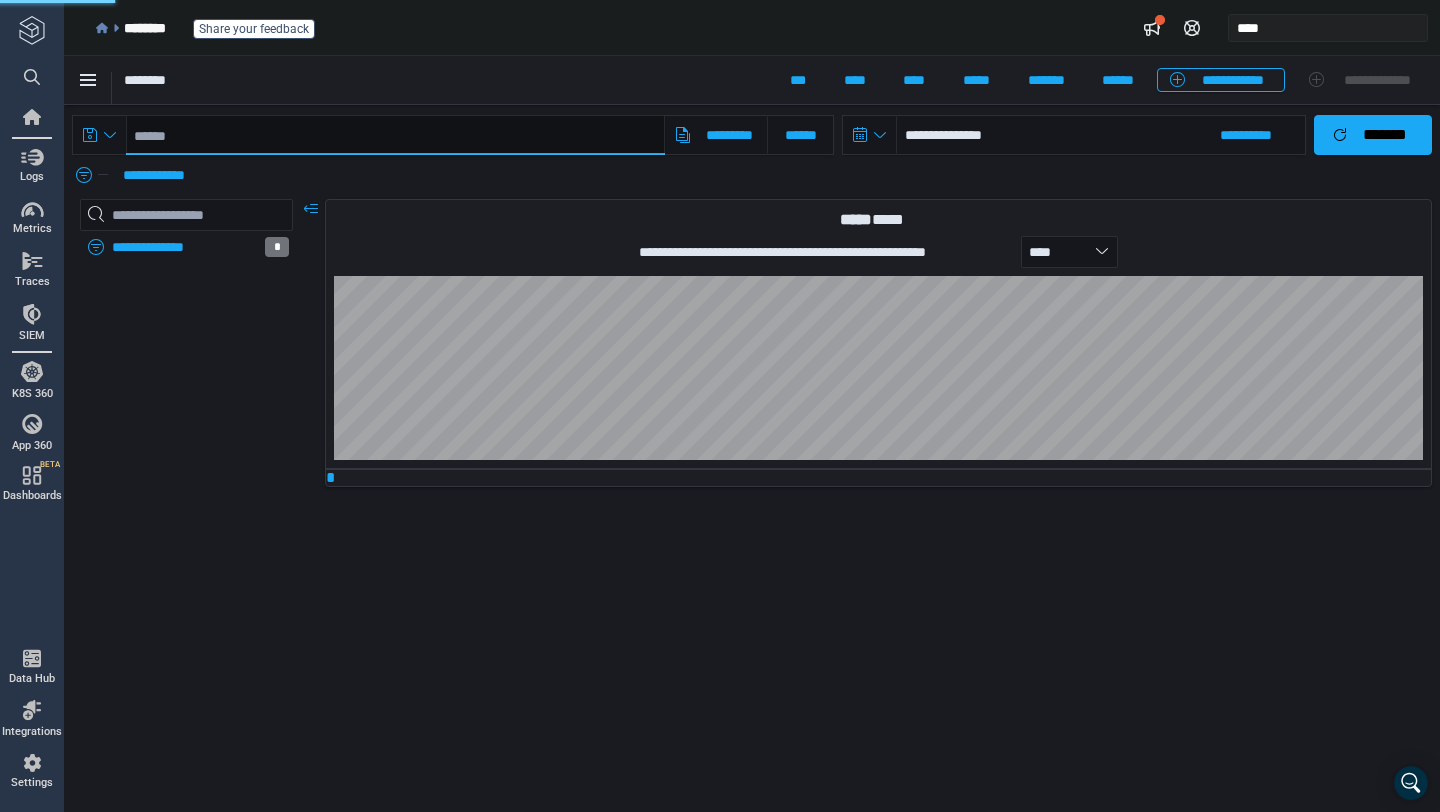 click at bounding box center (395, 135) 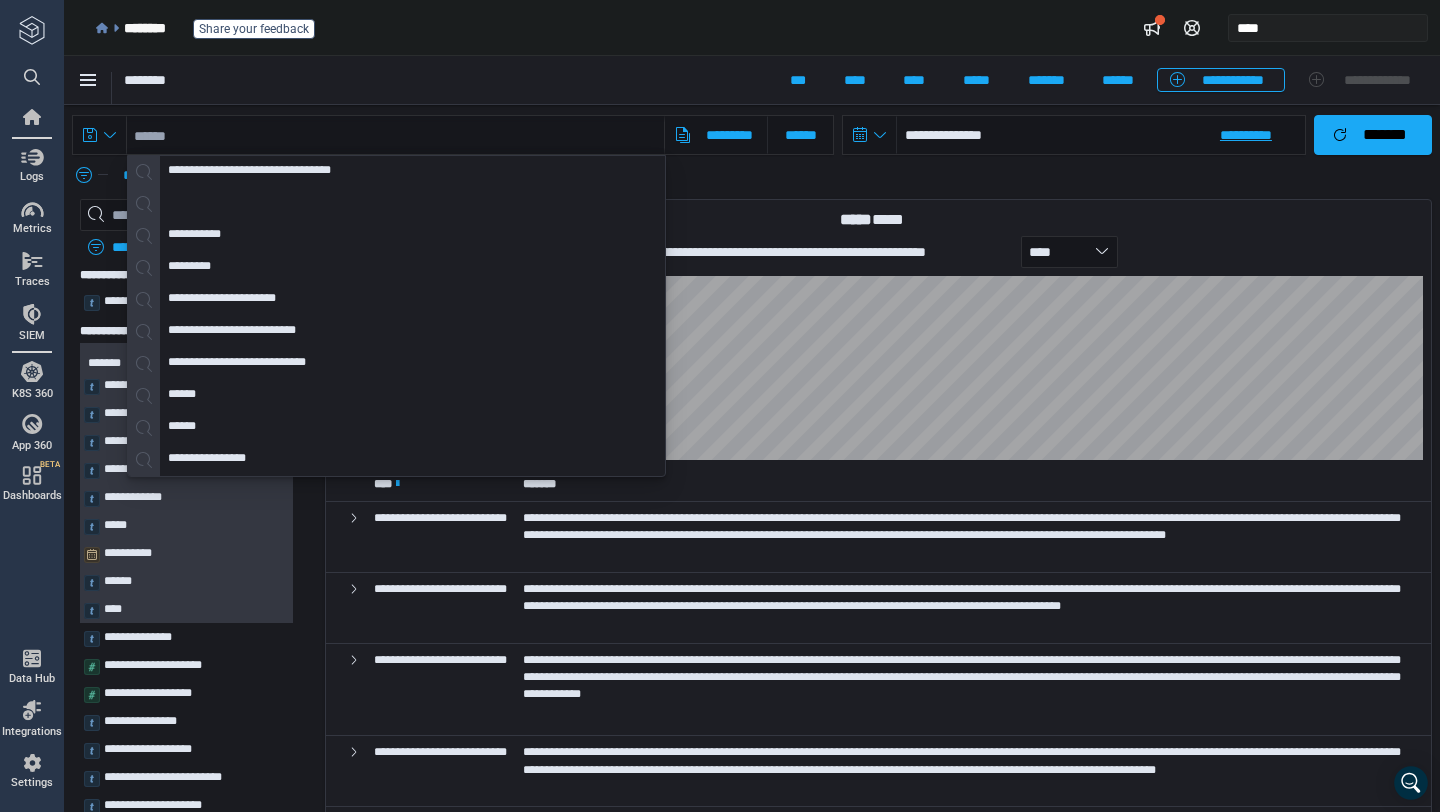 click on "**********" at bounding box center [1101, 135] 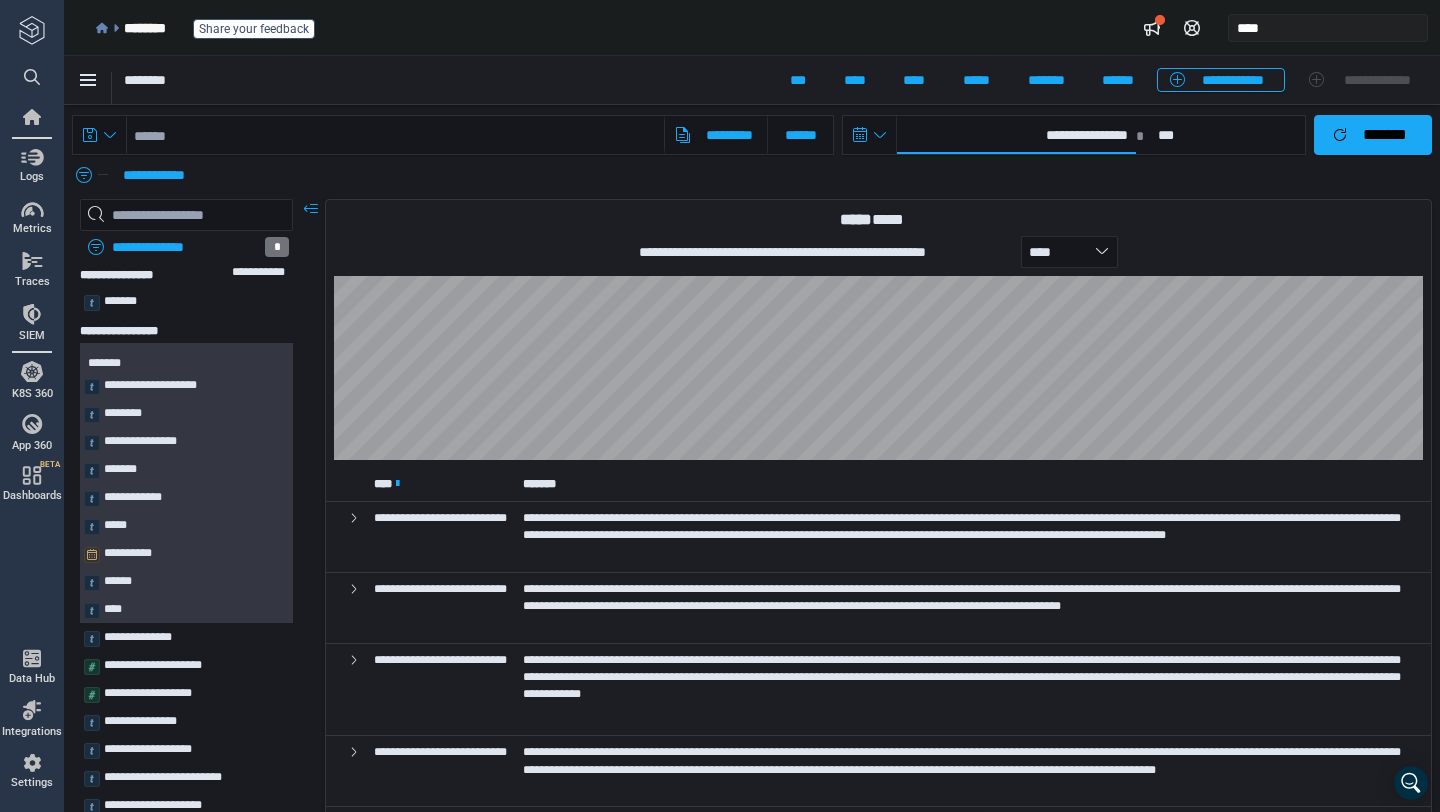 click on "**********" at bounding box center [1016, 135] 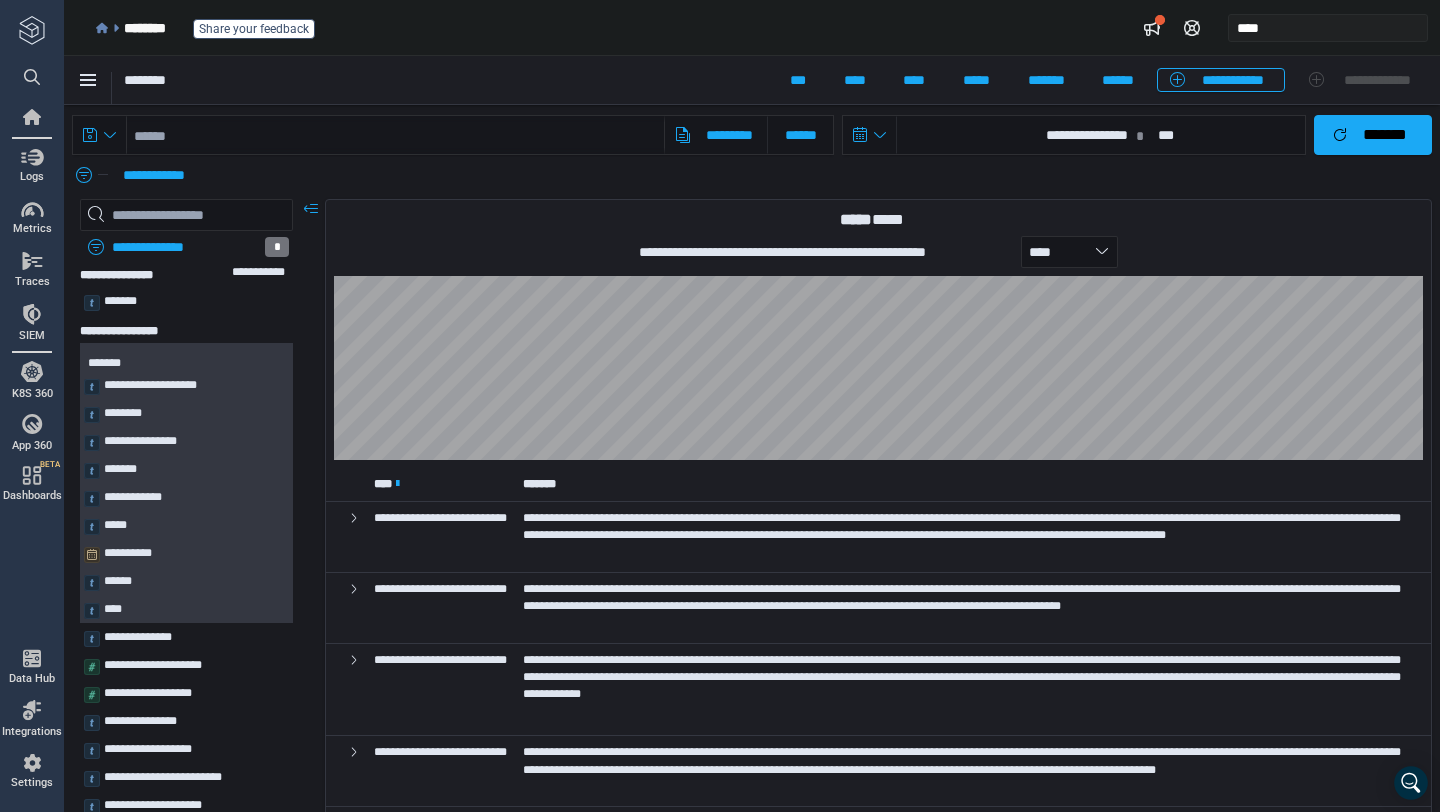 select on "*" 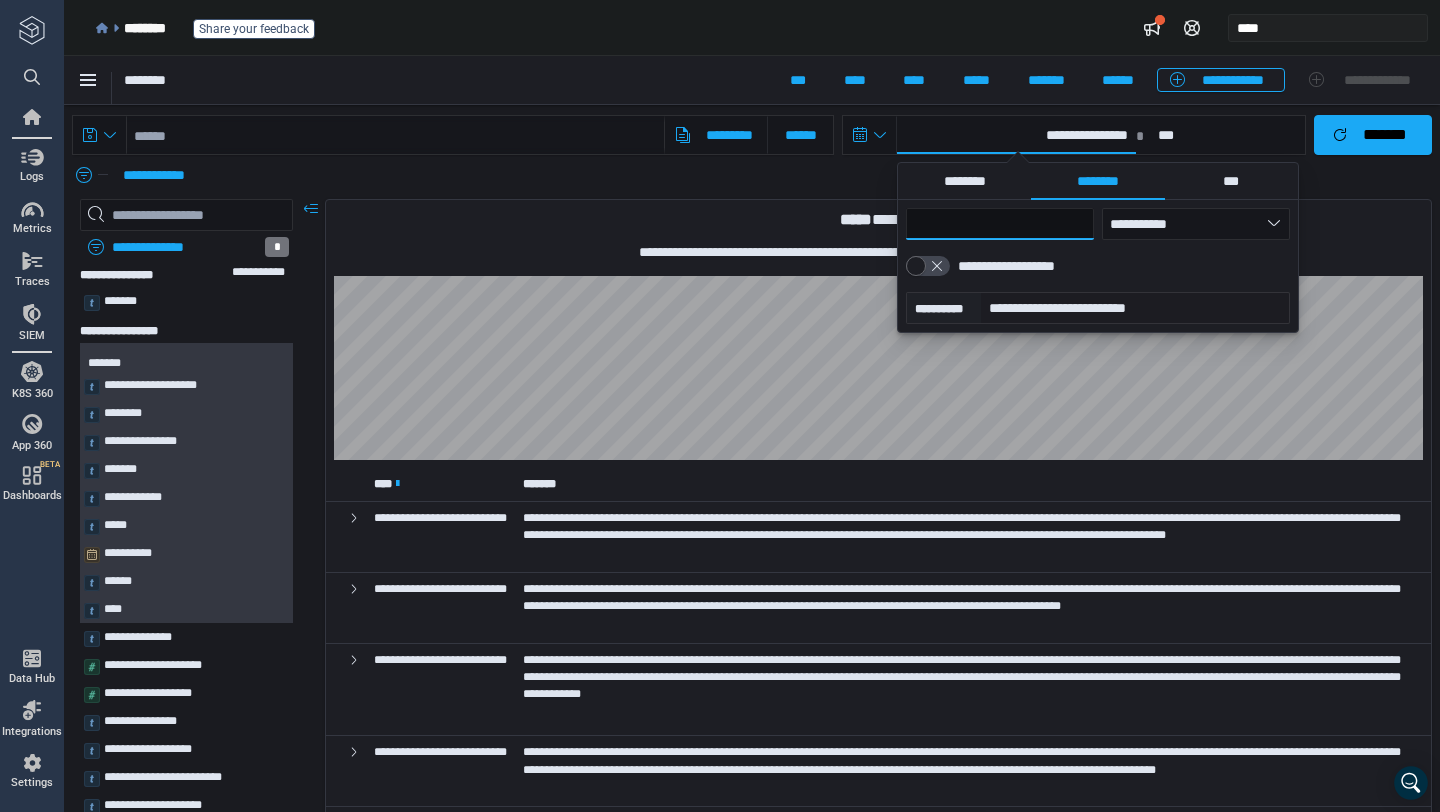 click on "**" at bounding box center [1000, 224] 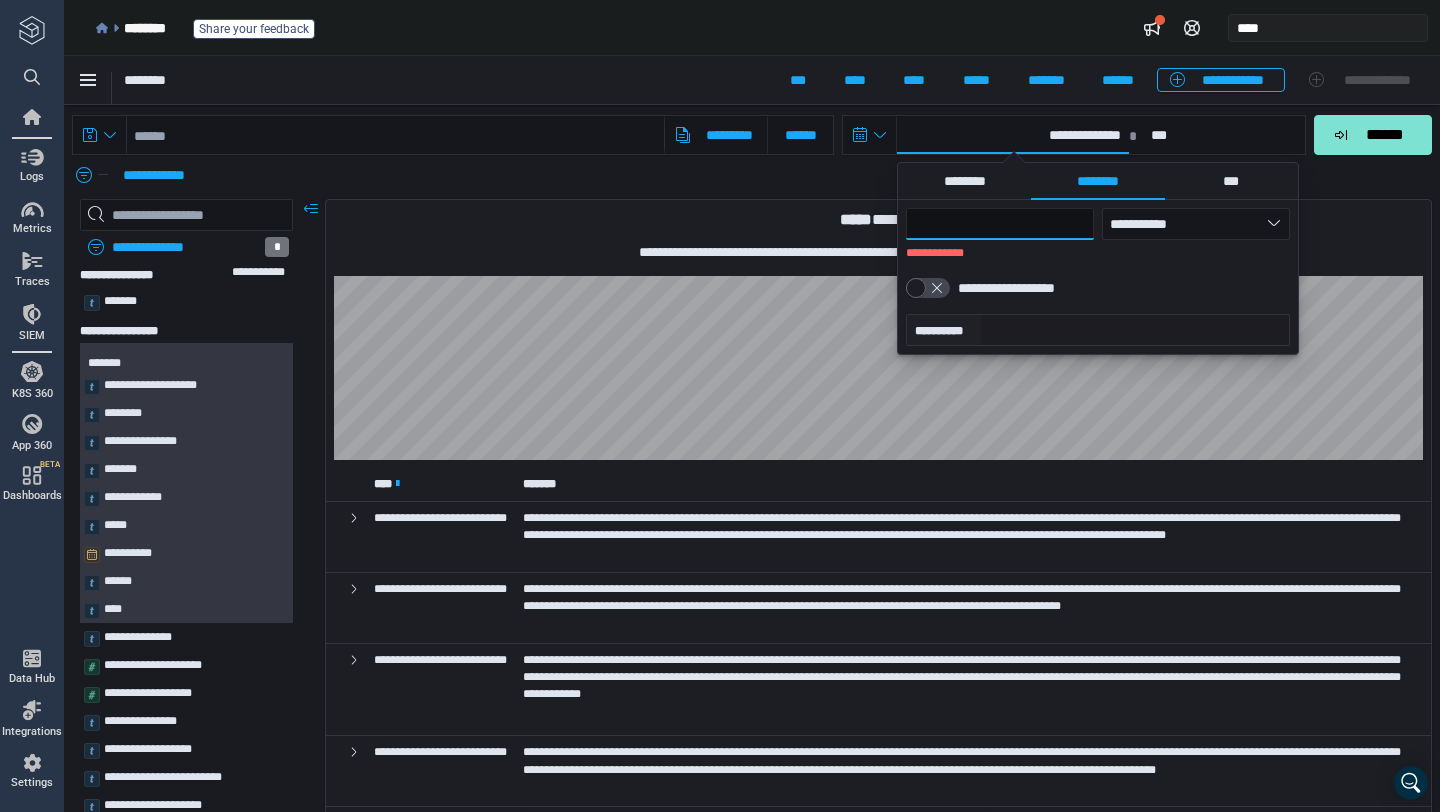type on "*" 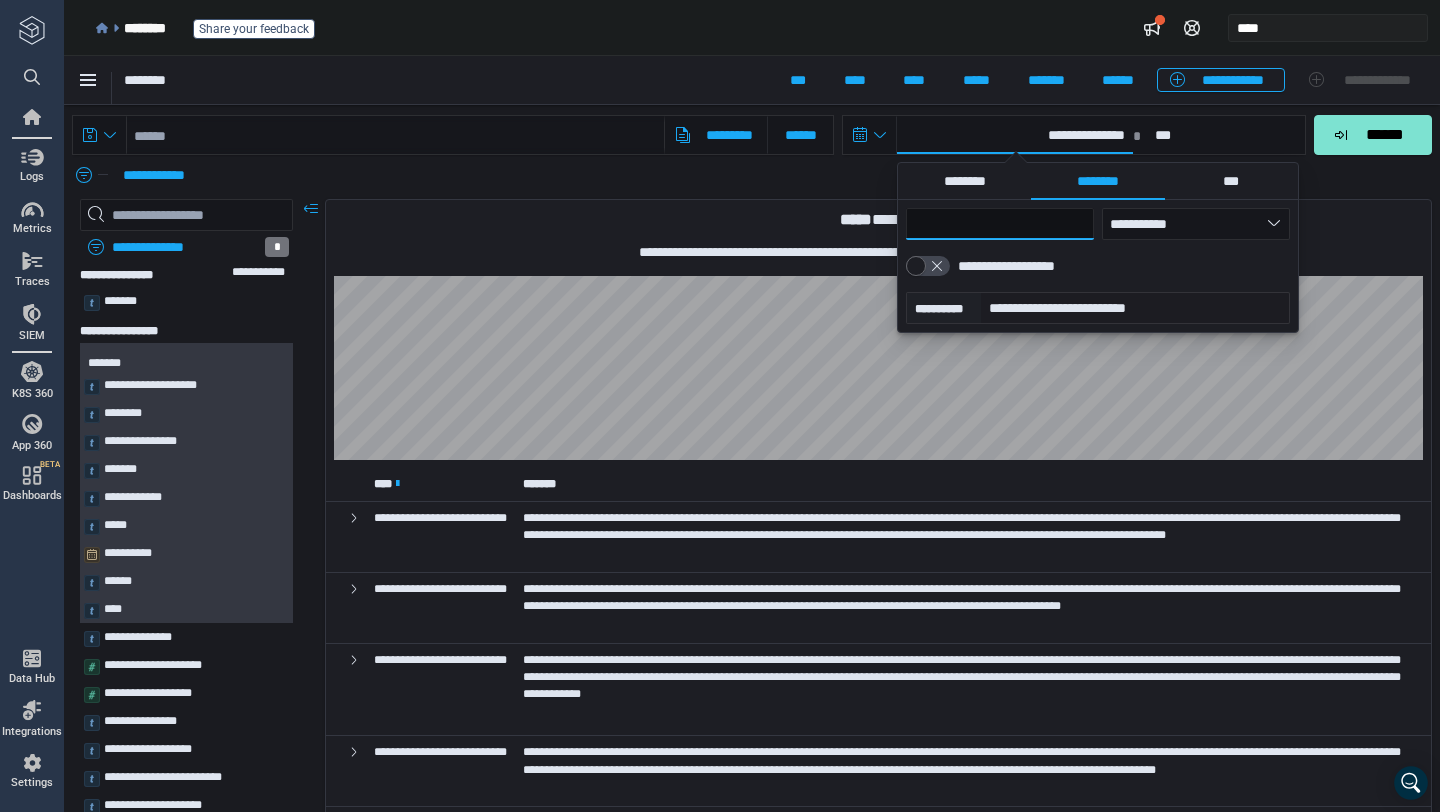 type on "*" 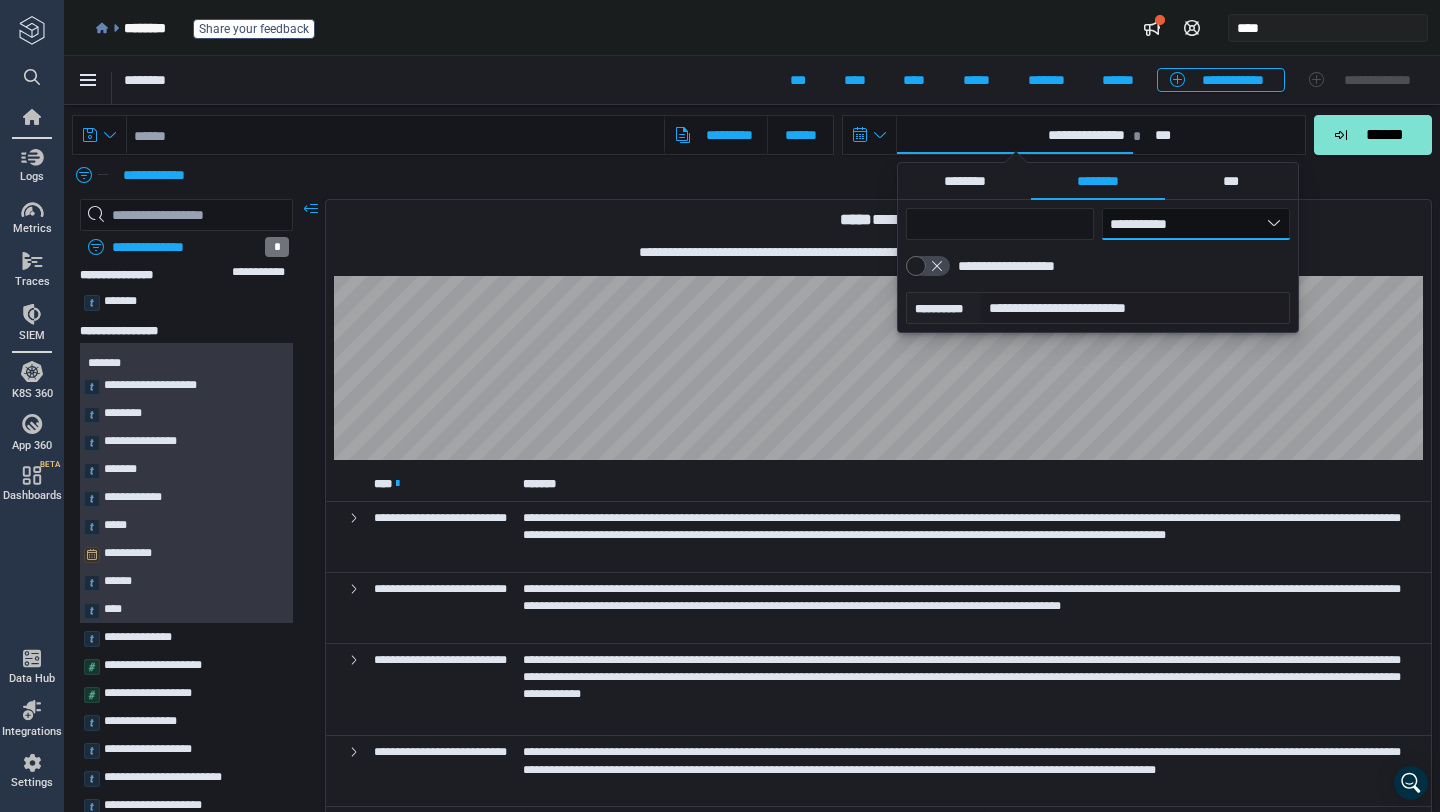 click on "**********" at bounding box center [1196, 224] 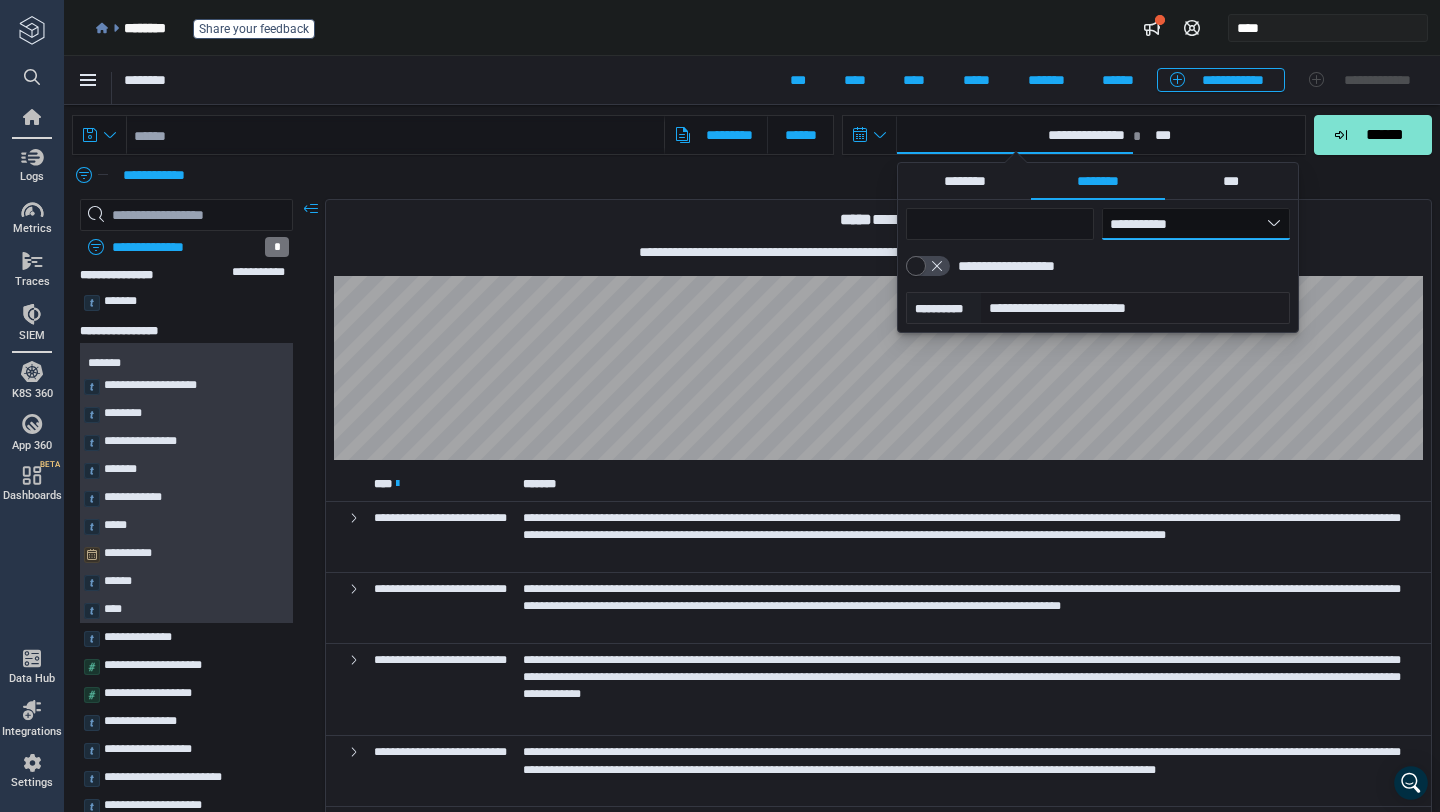select on "*" 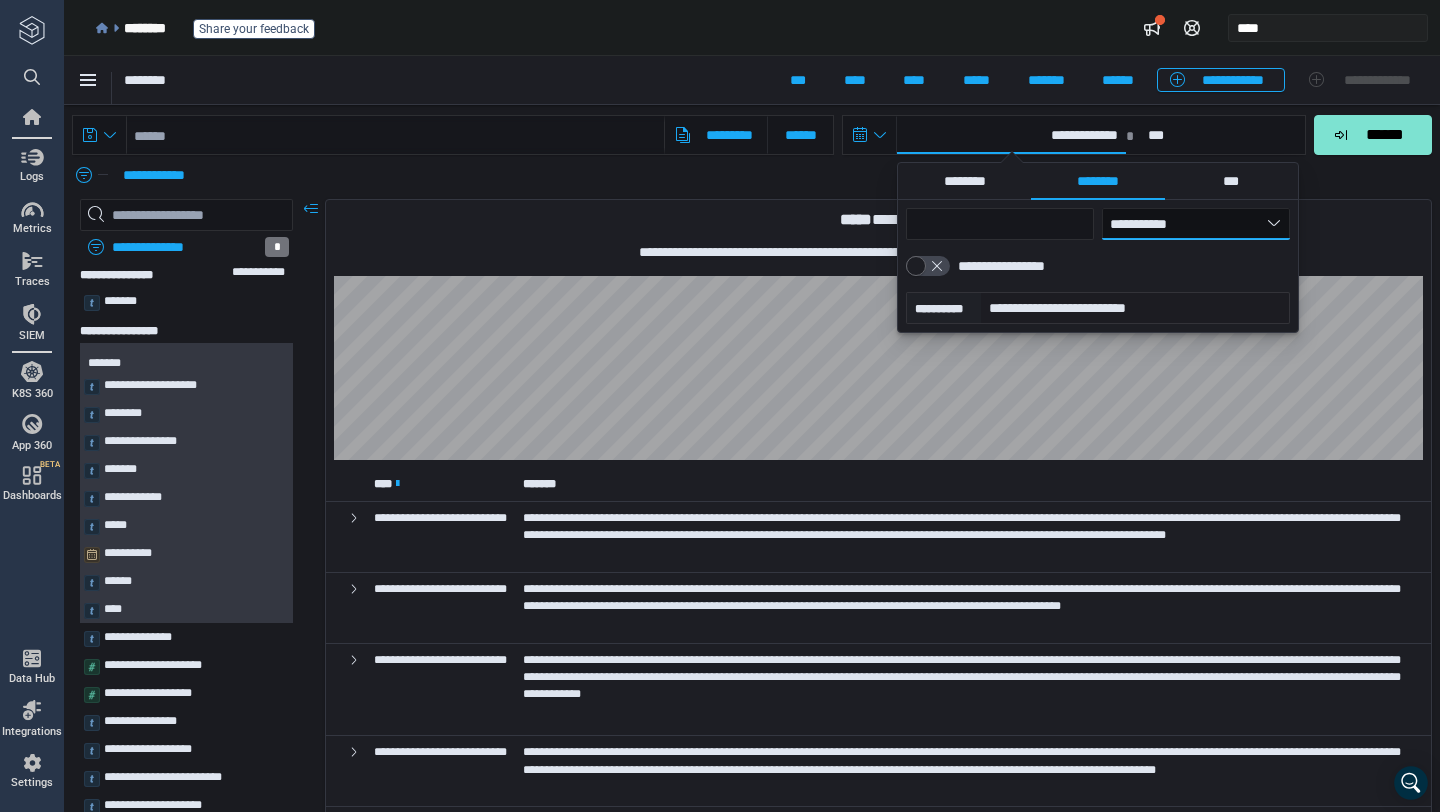 click at bounding box center (395, 135) 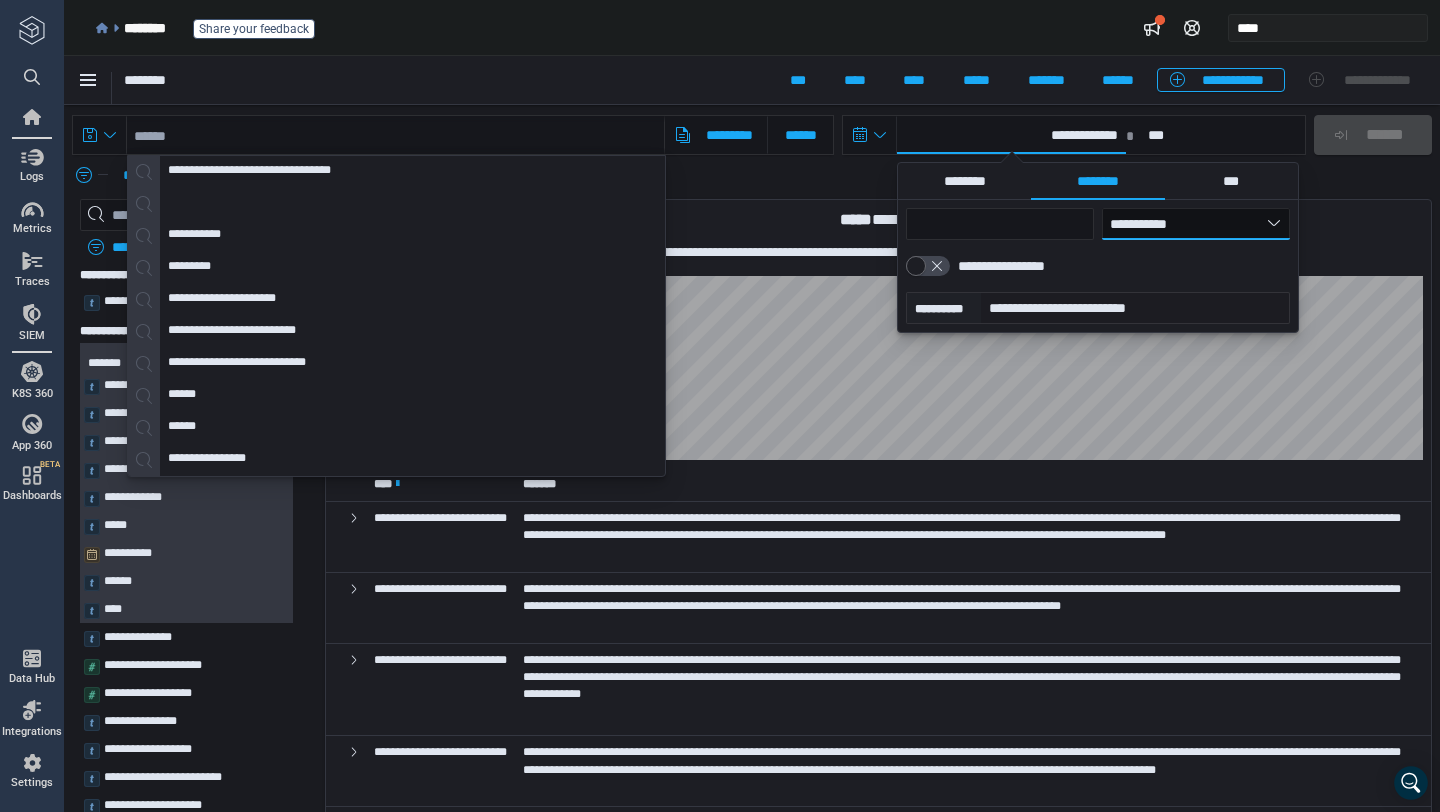 type on "**********" 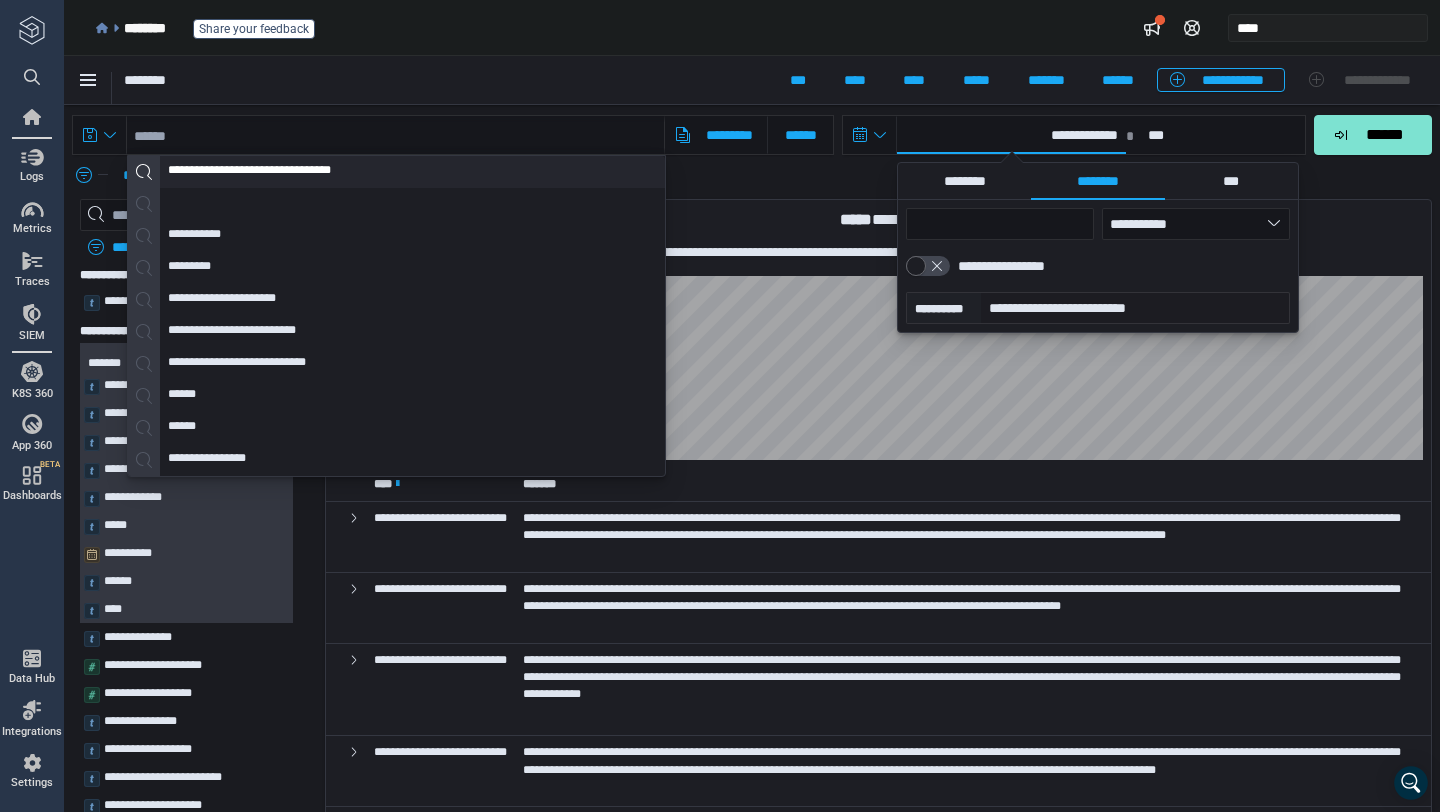 click on "**********" at bounding box center (285, 172) 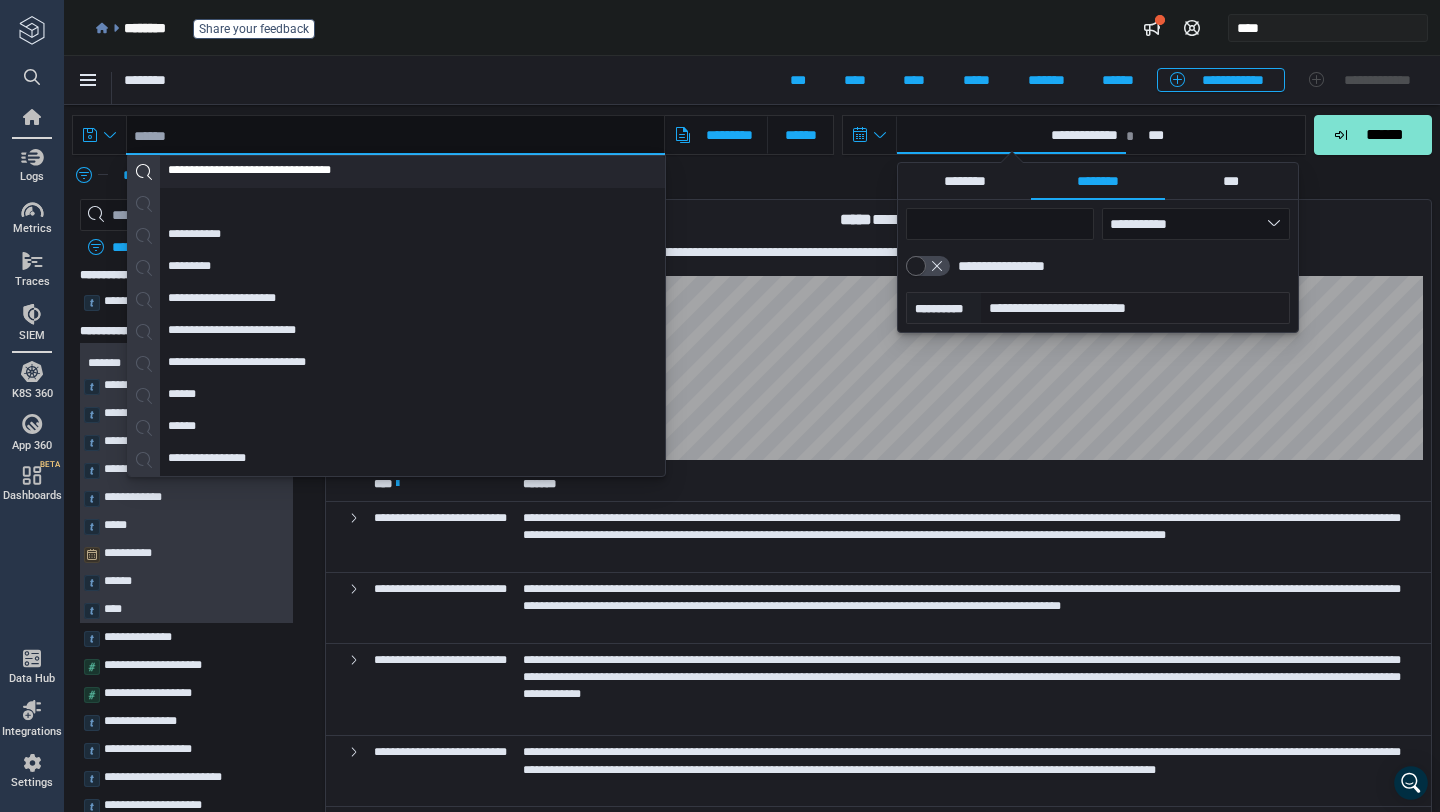 type on "**********" 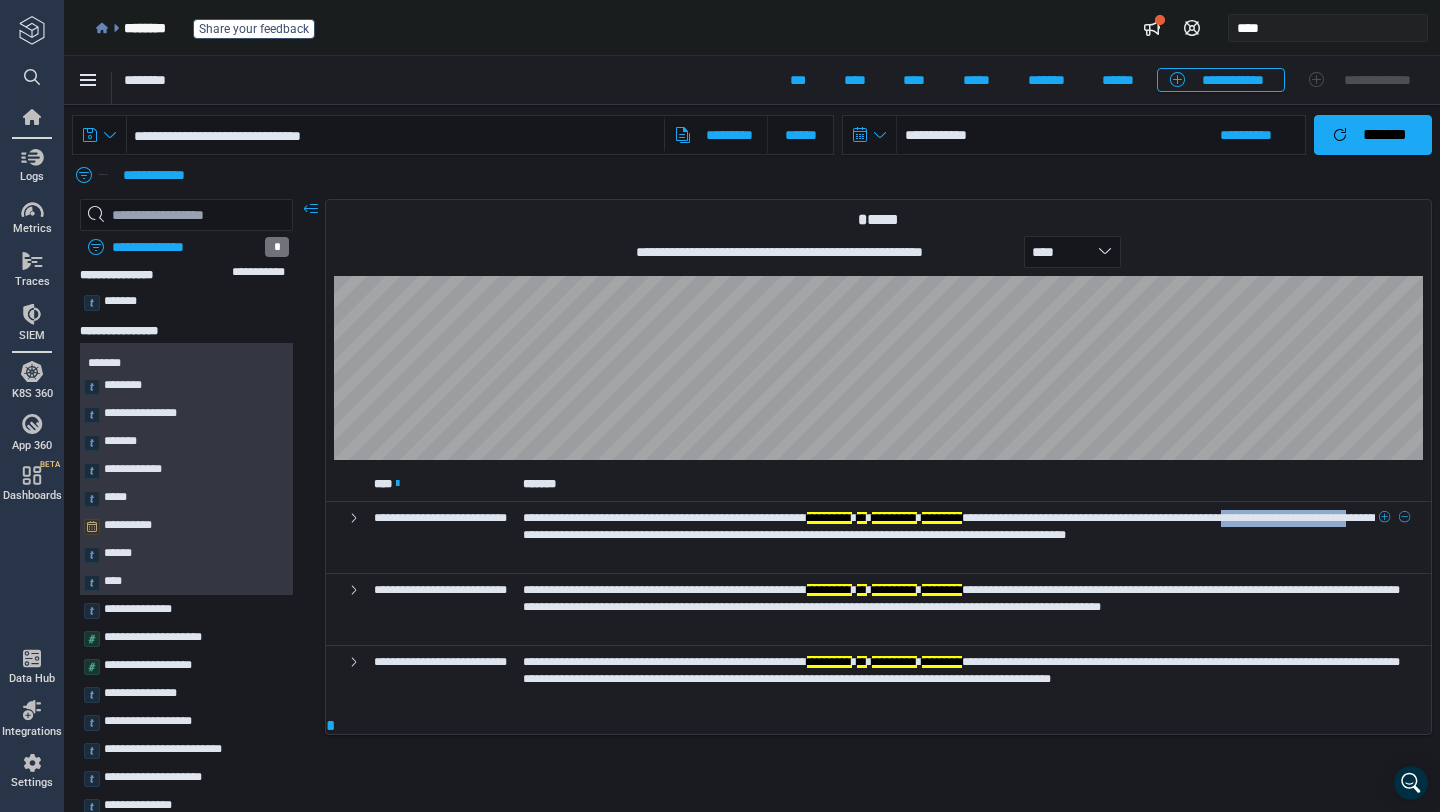 drag, startPoint x: 760, startPoint y: 538, endPoint x: 939, endPoint y: 543, distance: 179.06982 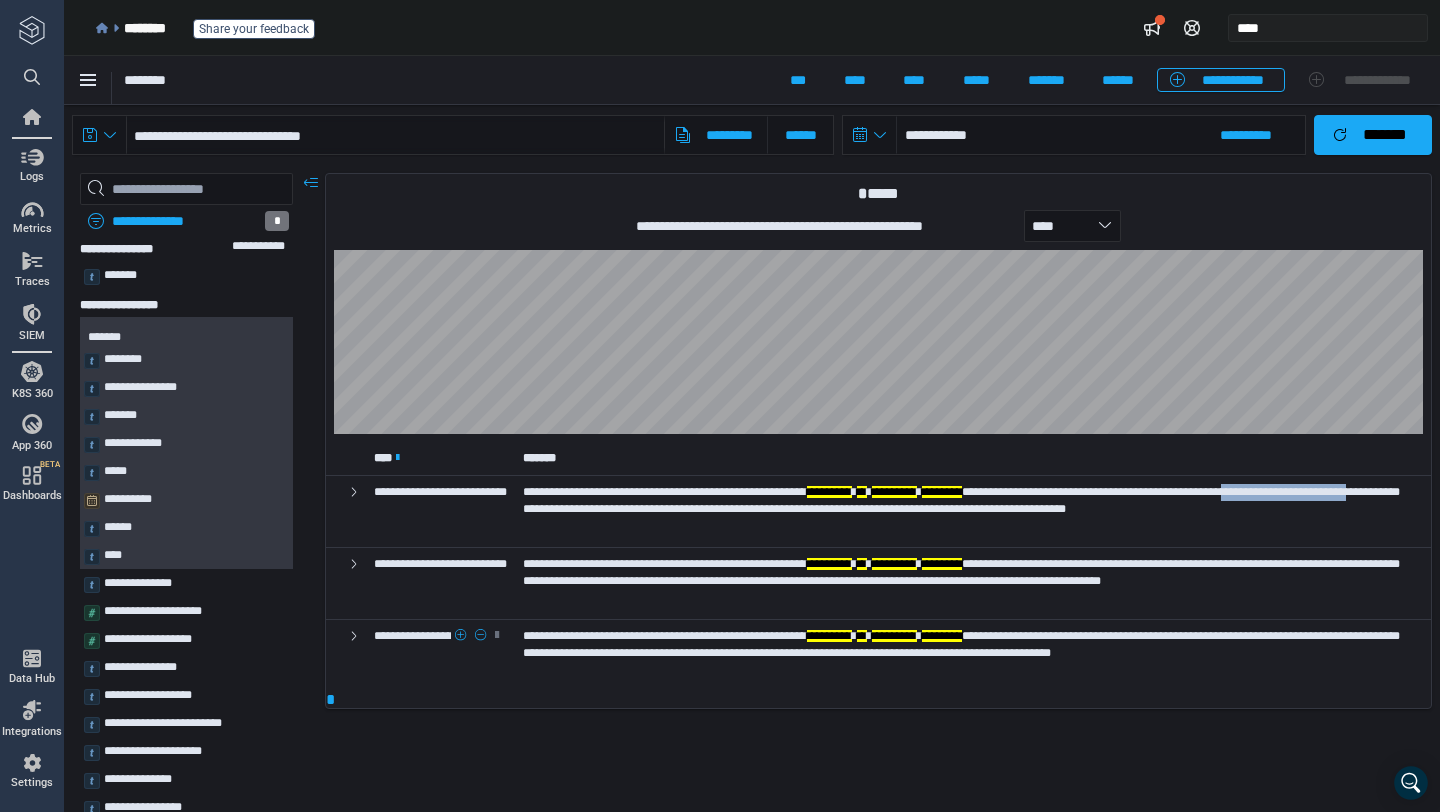 scroll, scrollTop: 28, scrollLeft: 0, axis: vertical 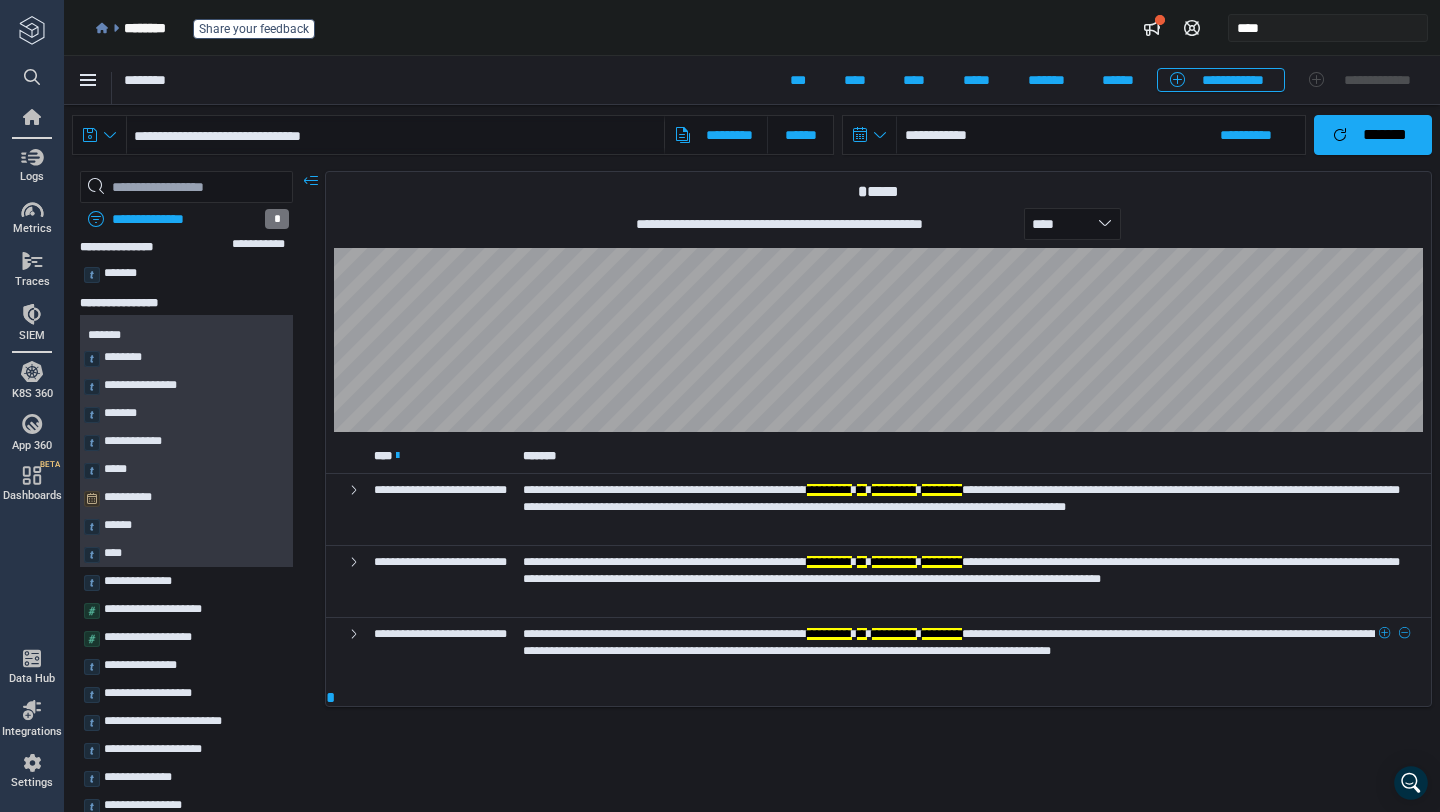 click on "**********" at bounding box center [961, 642] 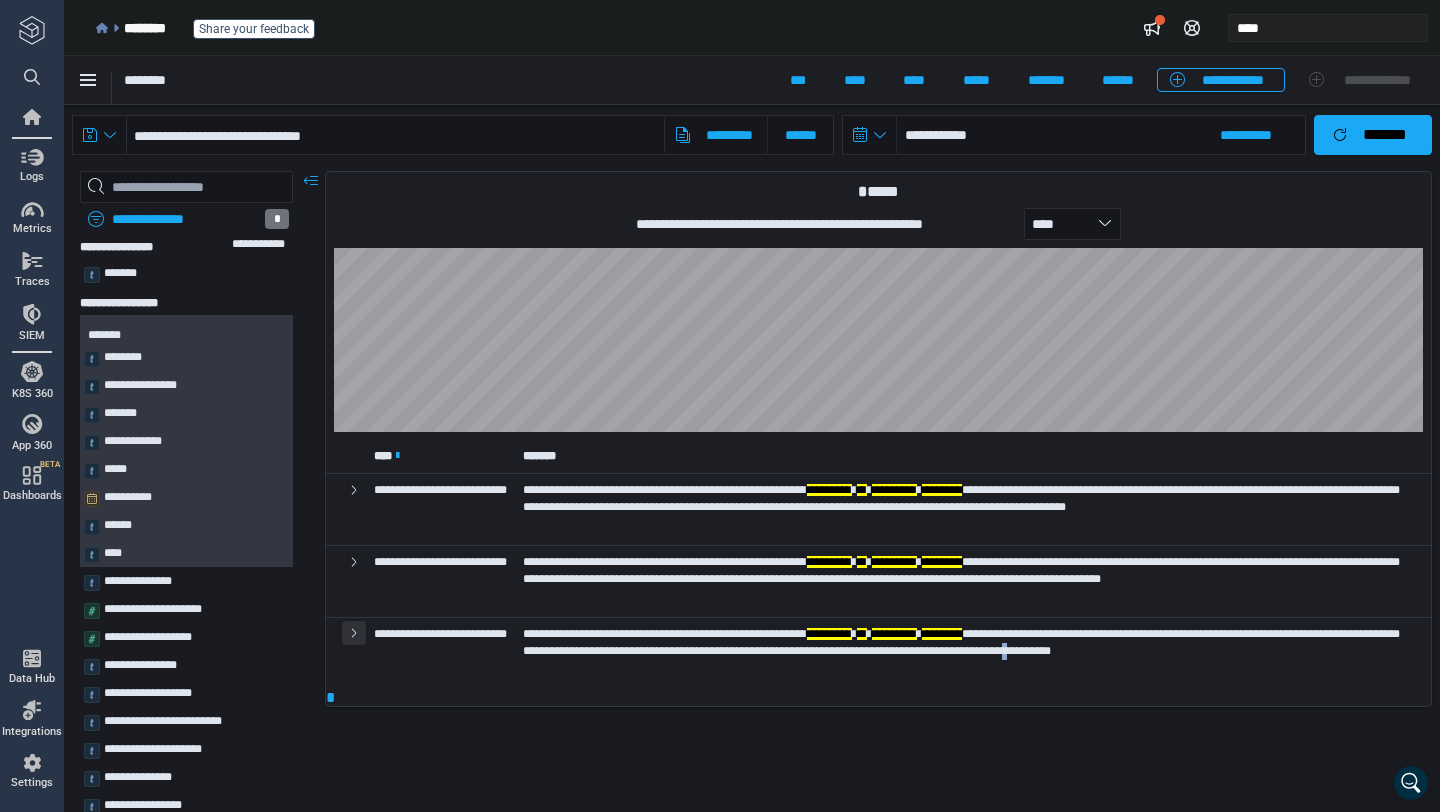 click 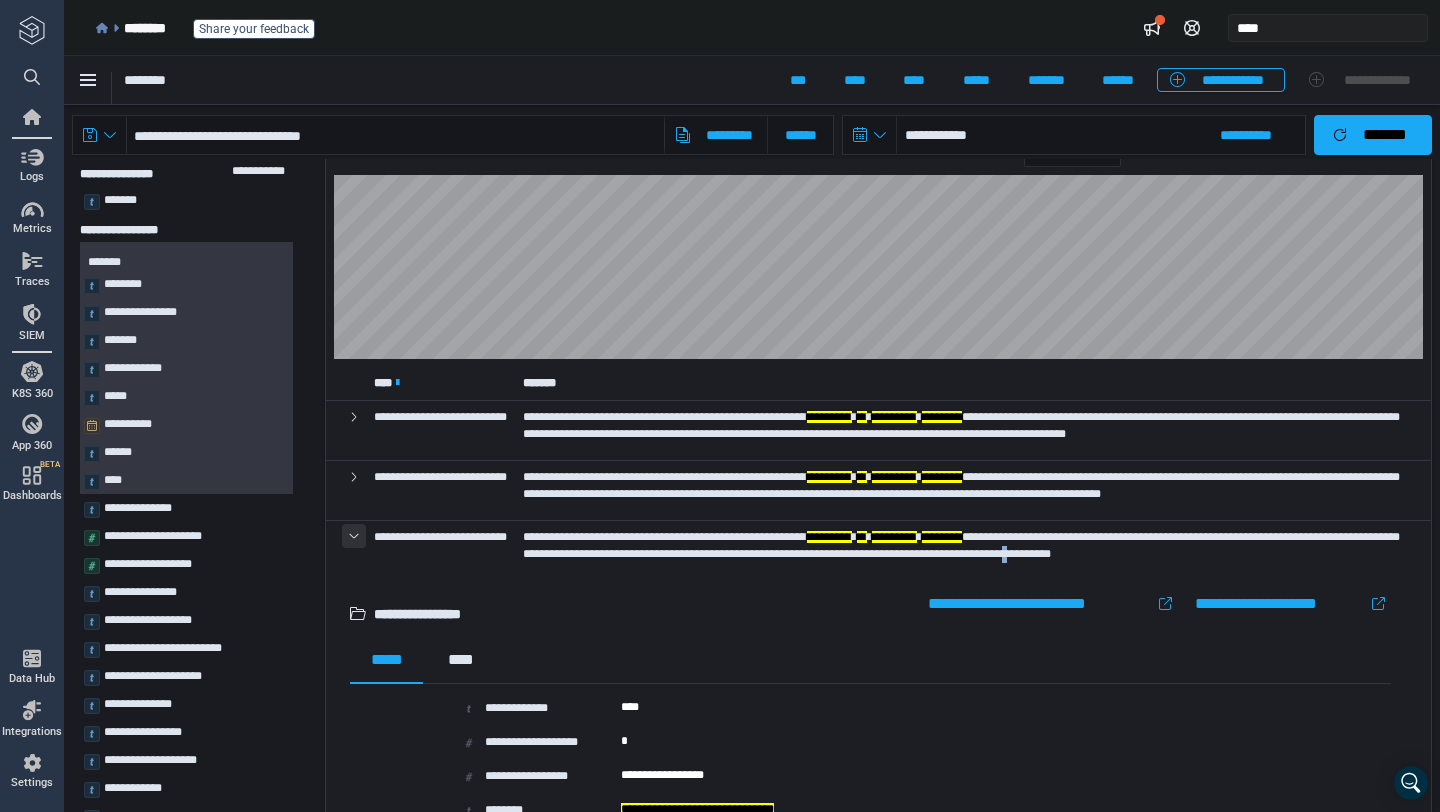 scroll, scrollTop: 103, scrollLeft: 0, axis: vertical 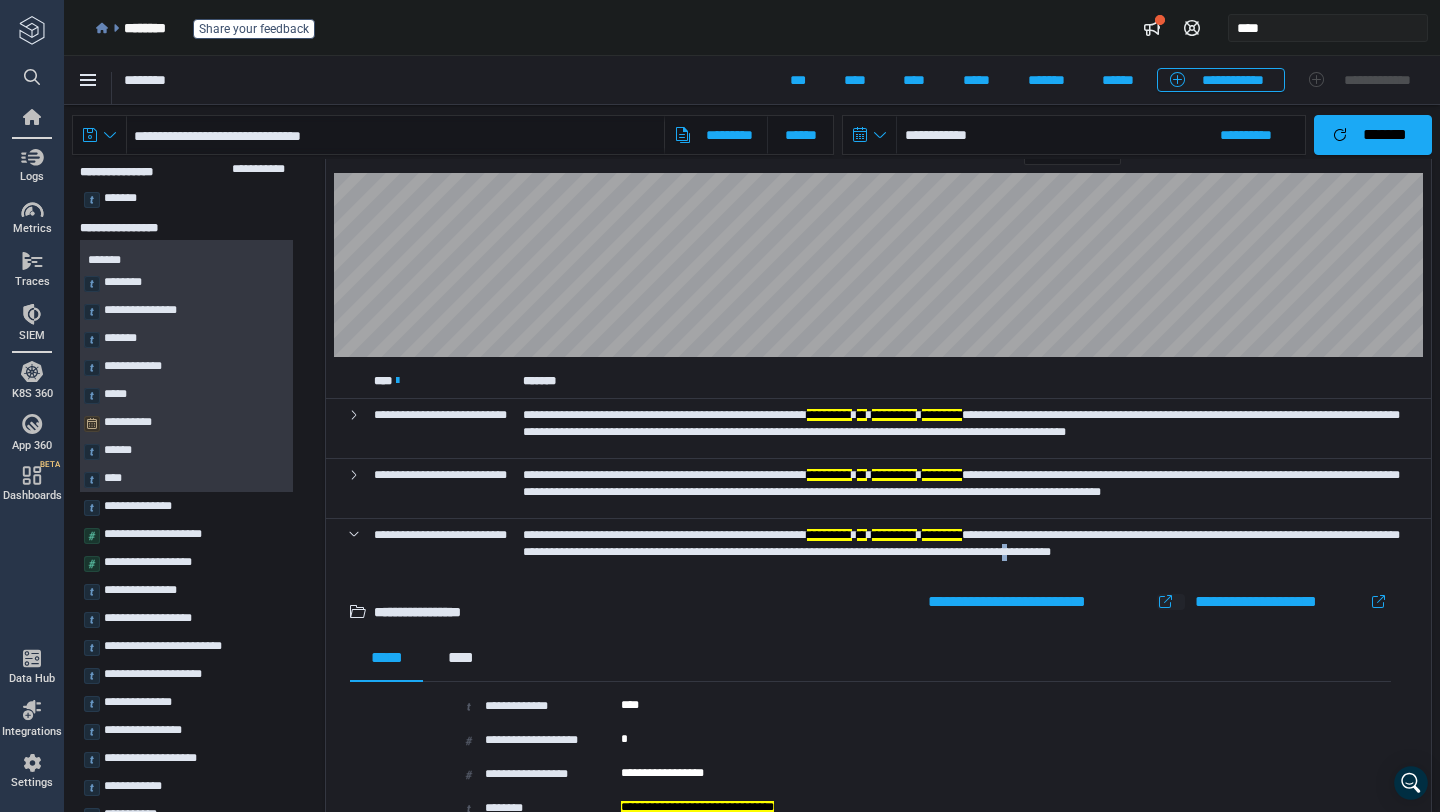 click 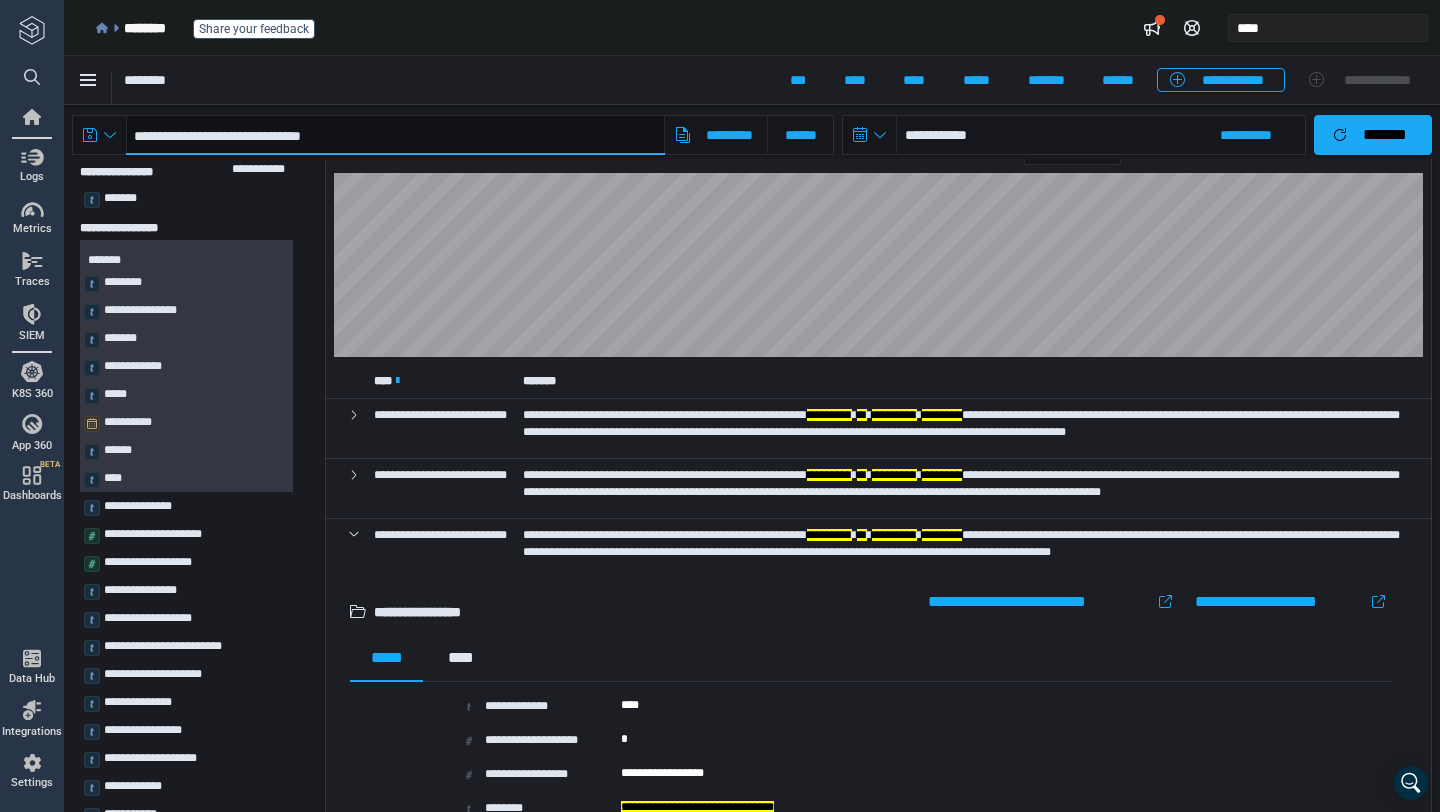 click on "**********" at bounding box center [395, 135] 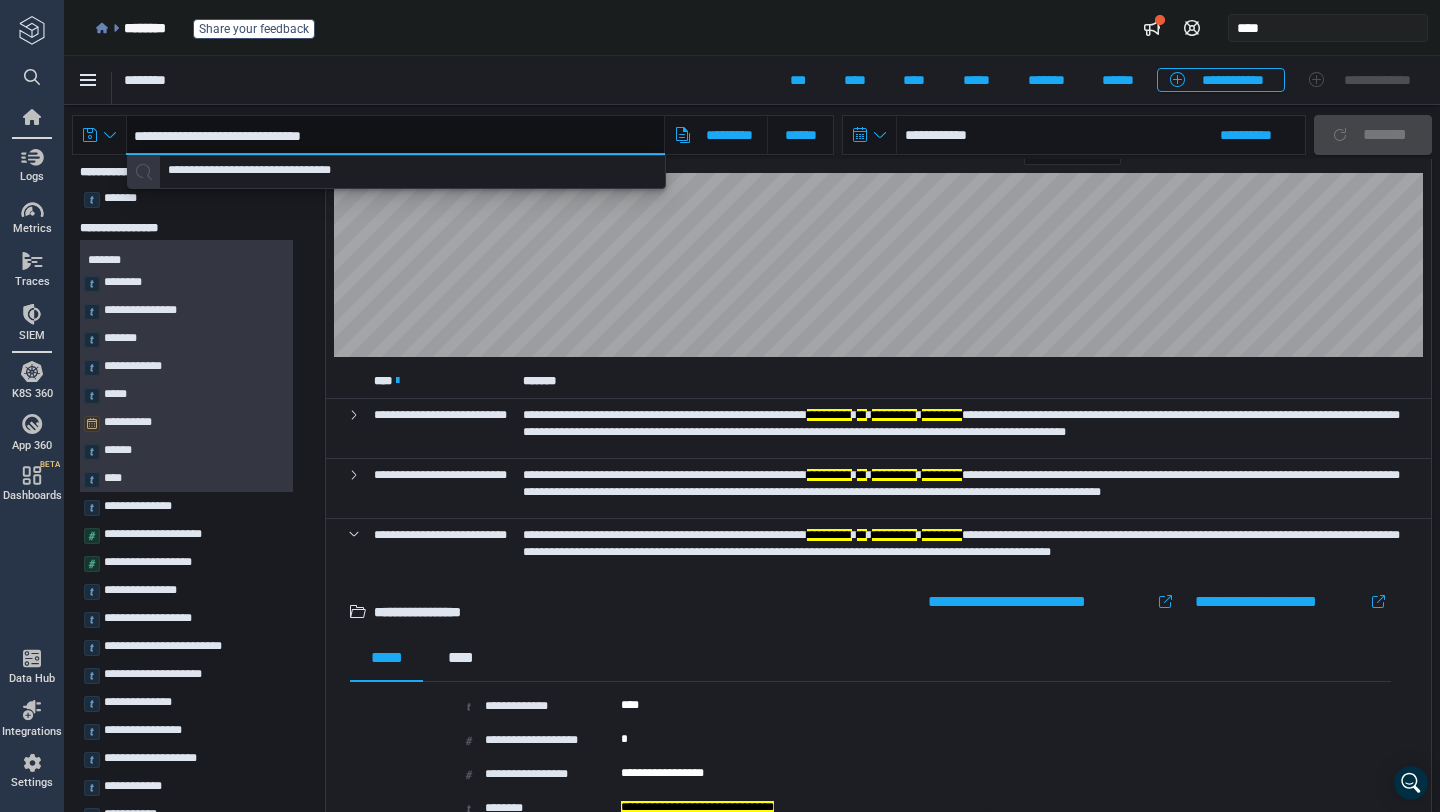 click on "**********" at bounding box center [395, 135] 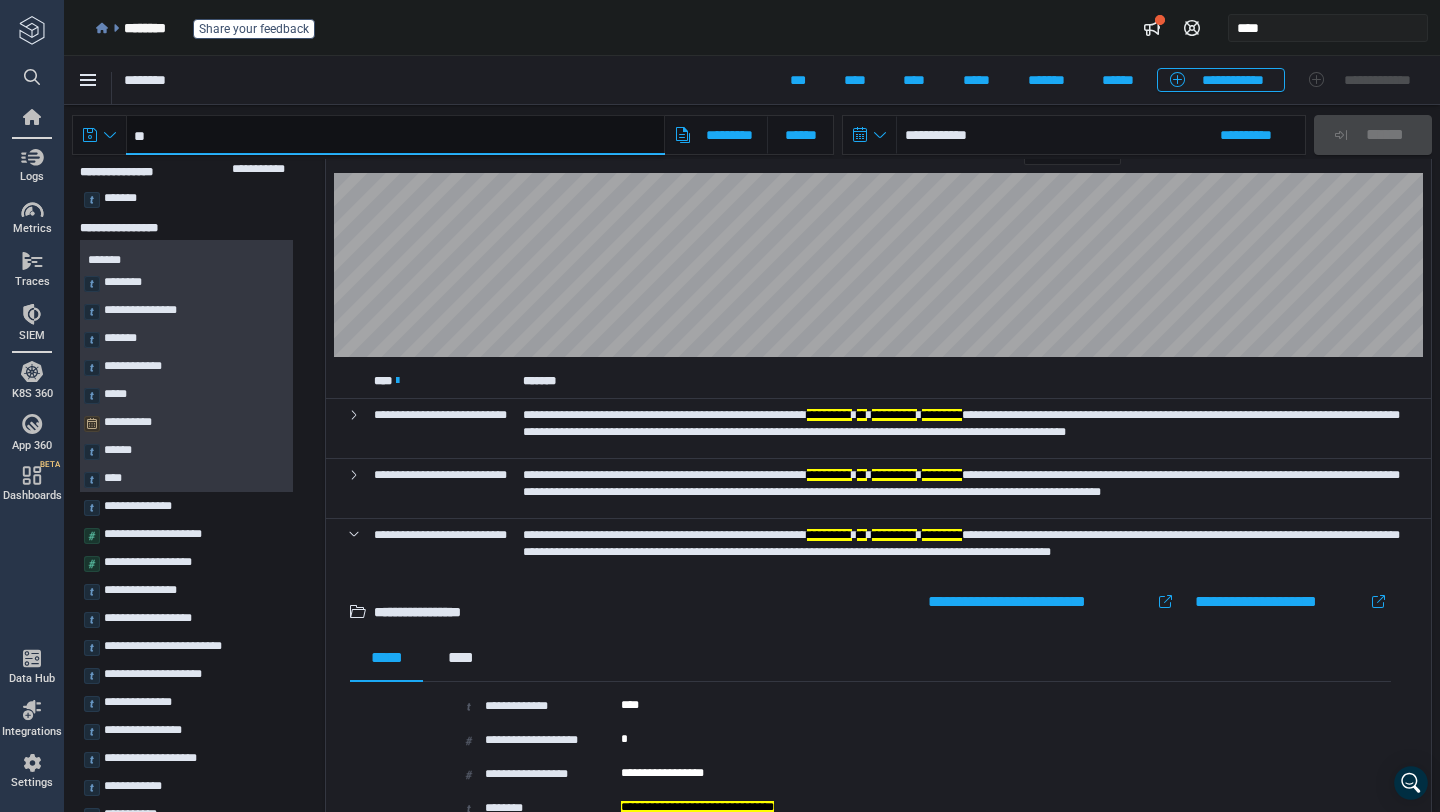 paste on "**********" 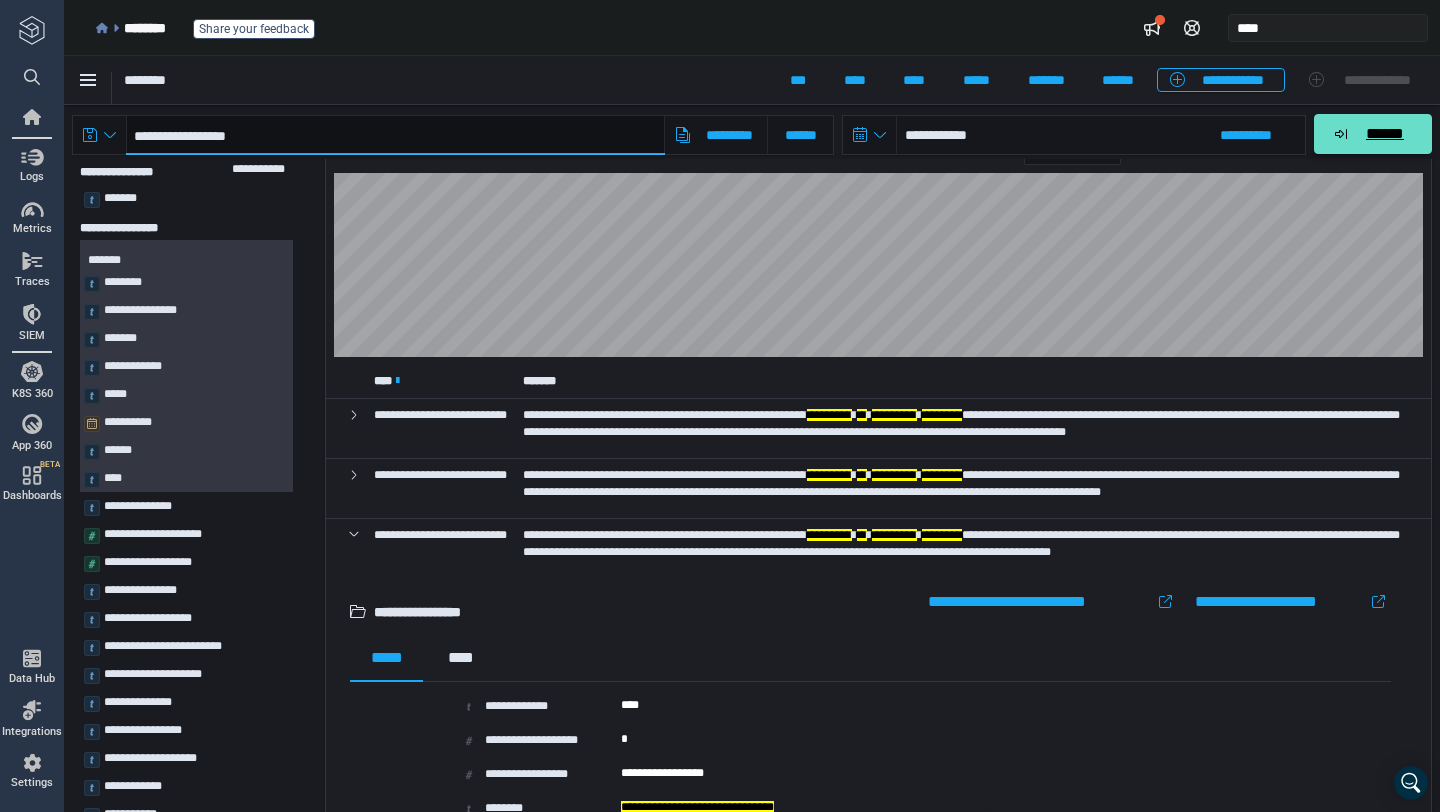 type on "**********" 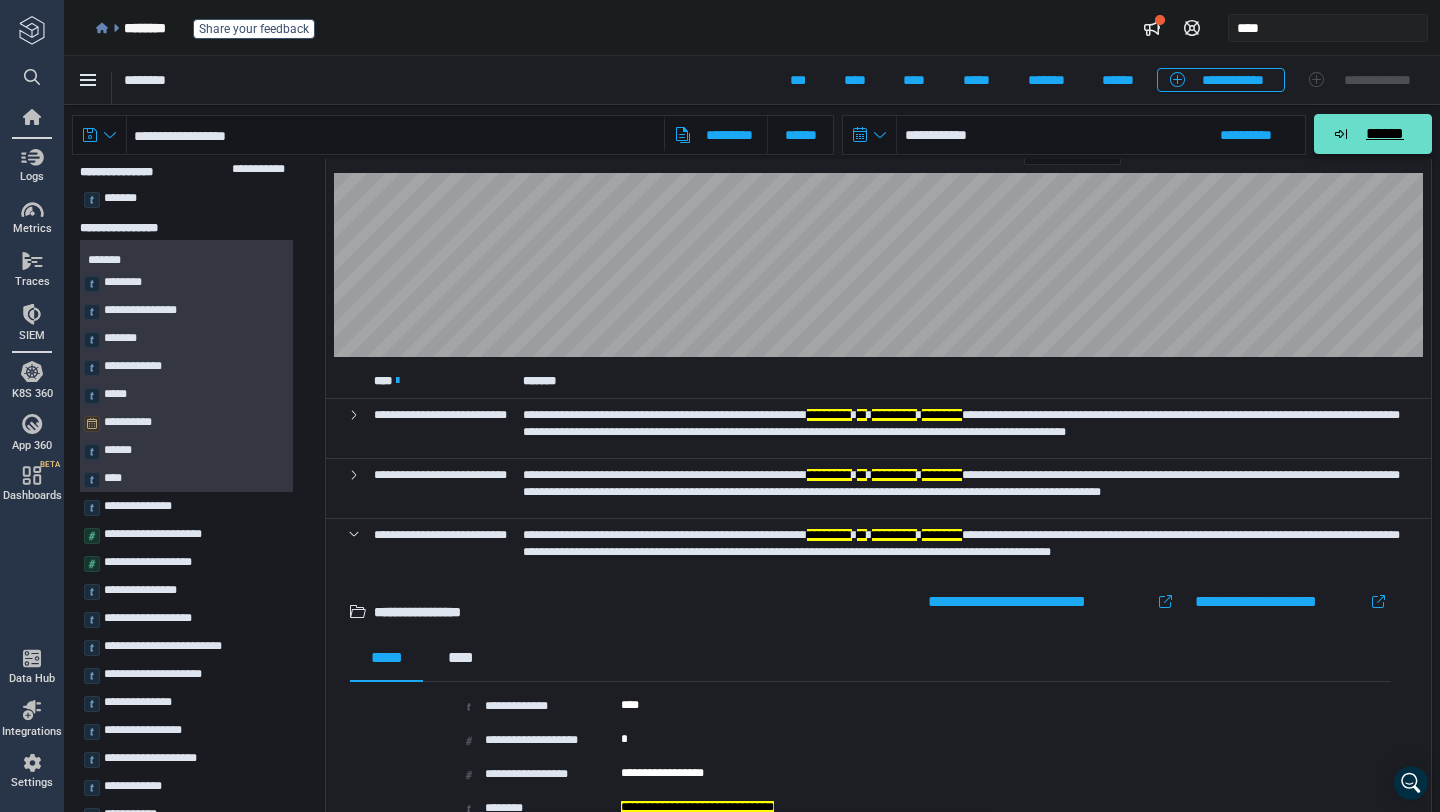 click on "******" at bounding box center (1373, 134) 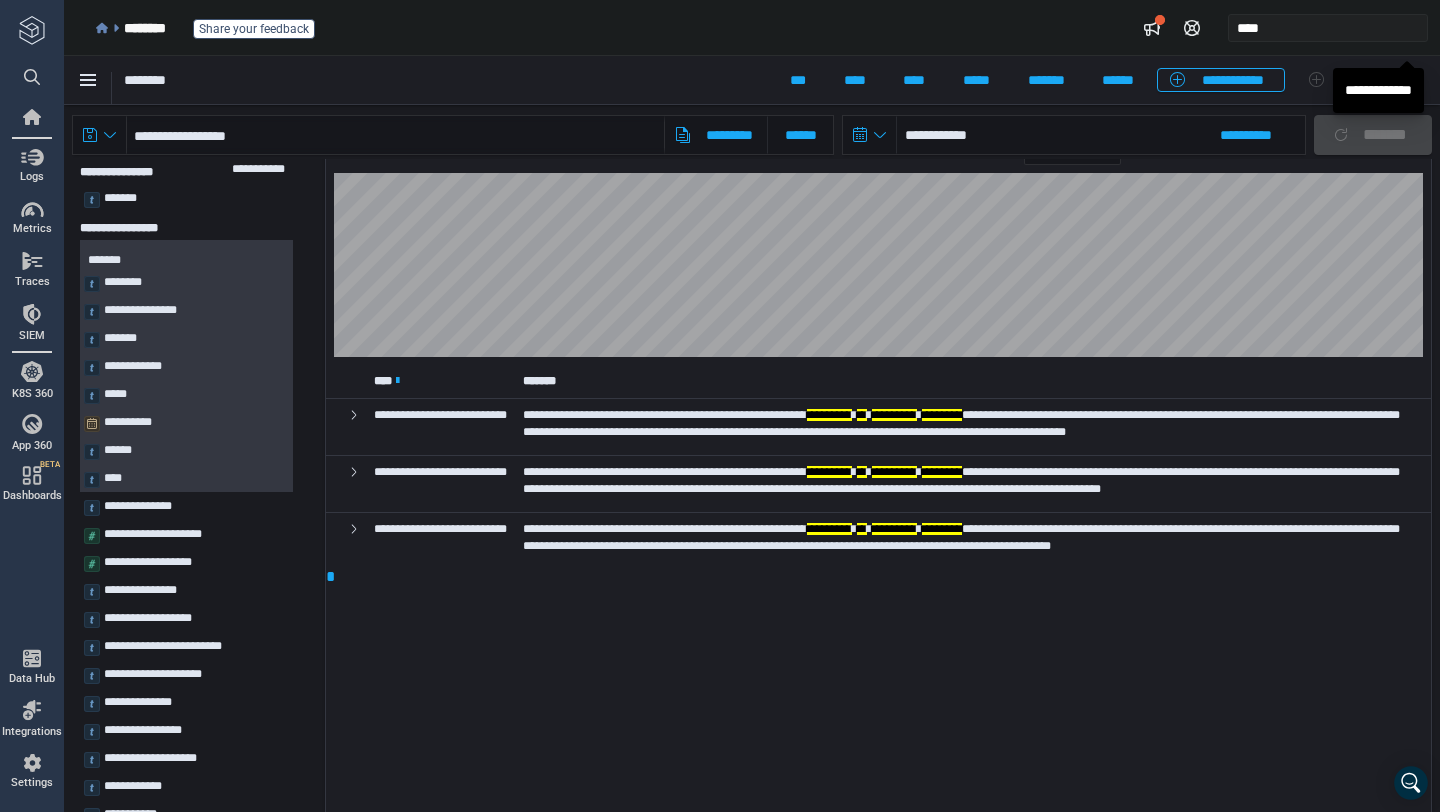 scroll, scrollTop: 0, scrollLeft: 0, axis: both 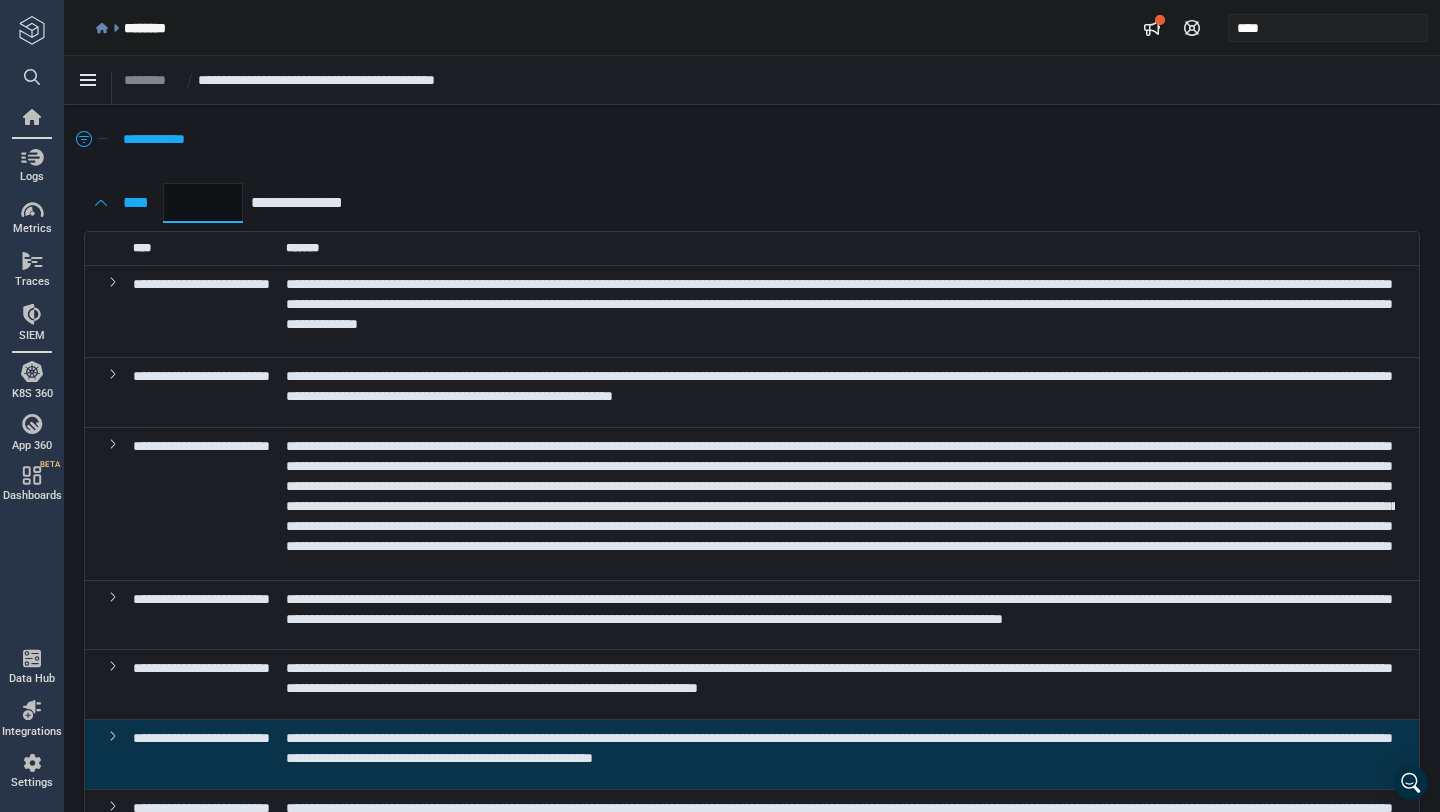 click on "*" at bounding box center (203, 203) 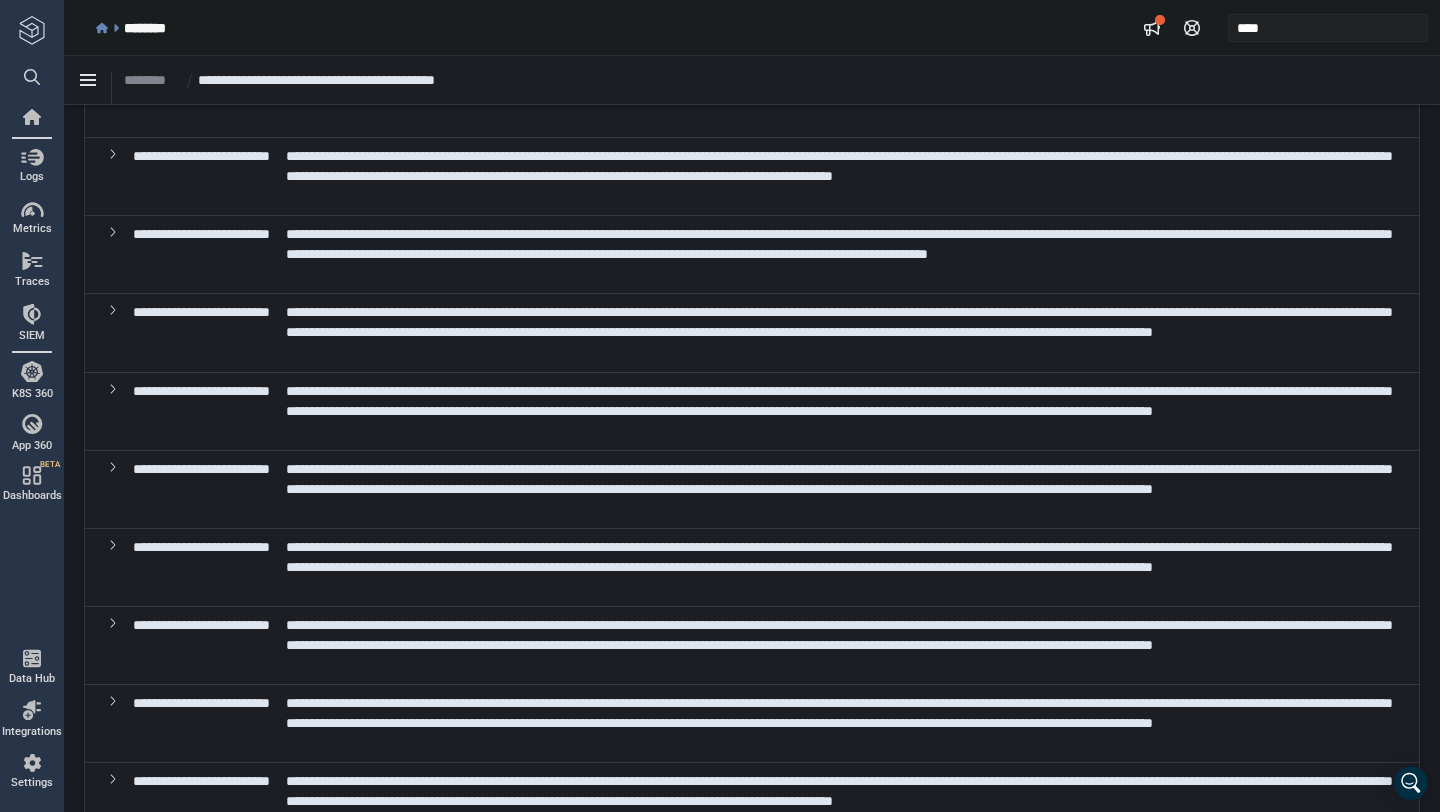 scroll, scrollTop: 0, scrollLeft: 0, axis: both 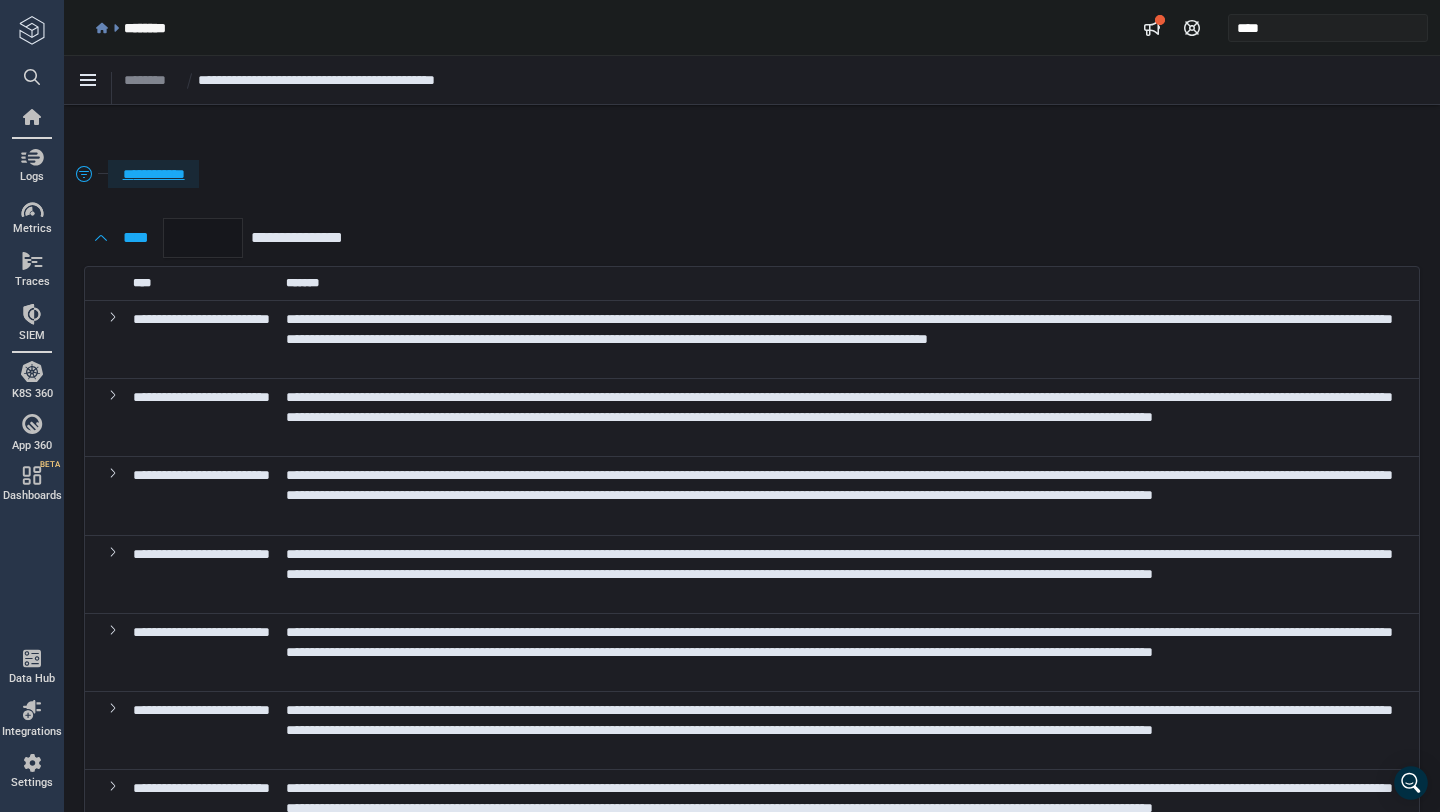 click on "**********" at bounding box center [153, 174] 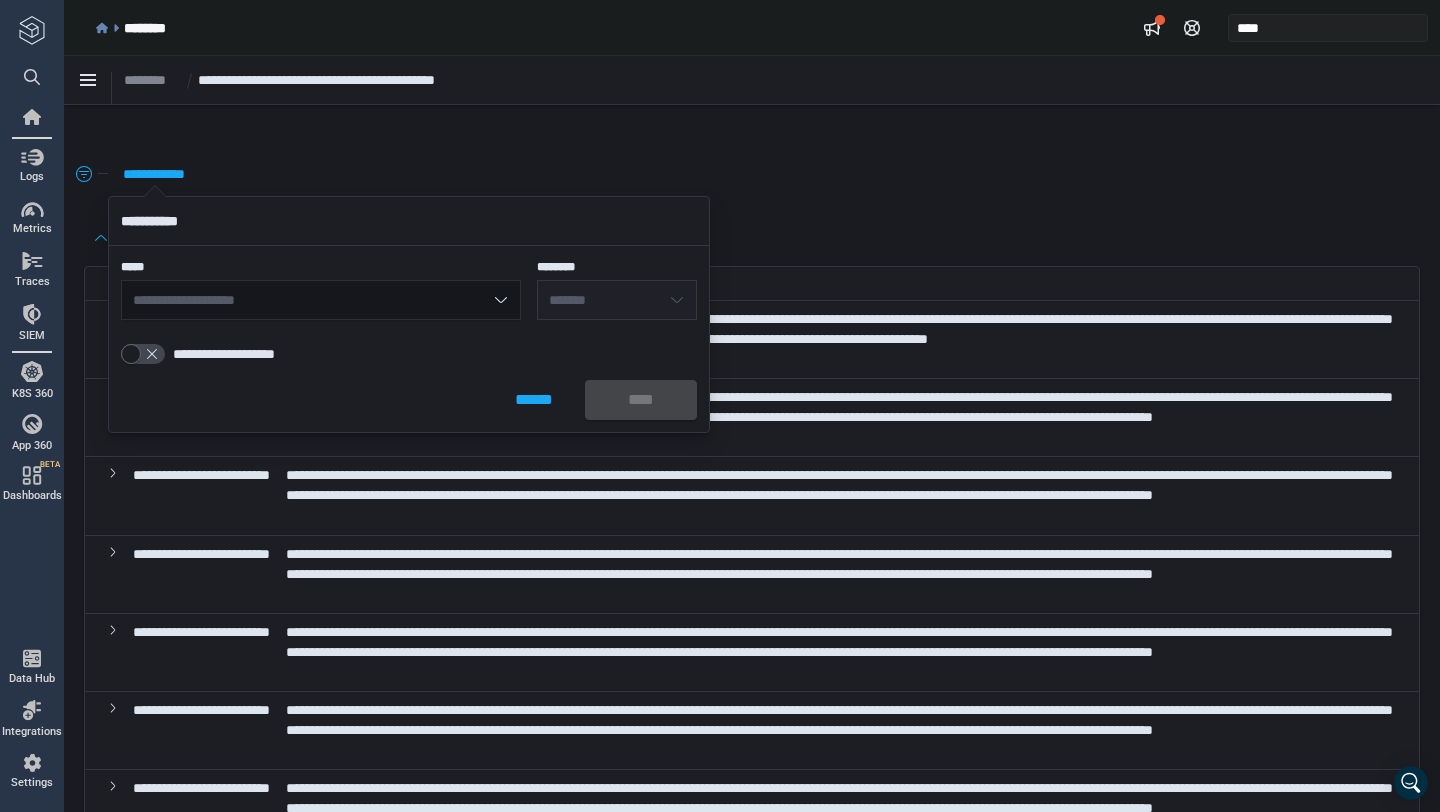 click on "**********" at bounding box center [321, 300] 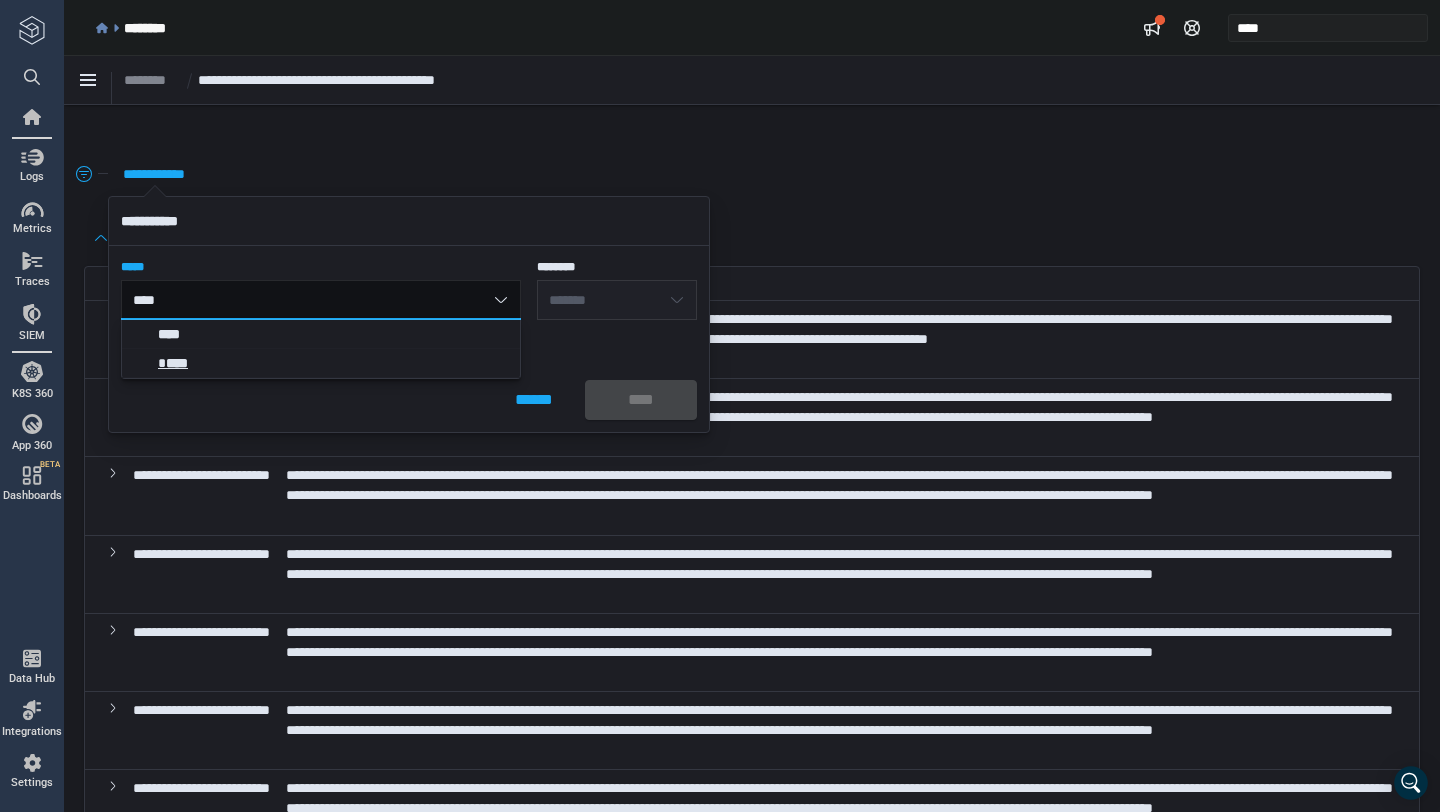 type on "****" 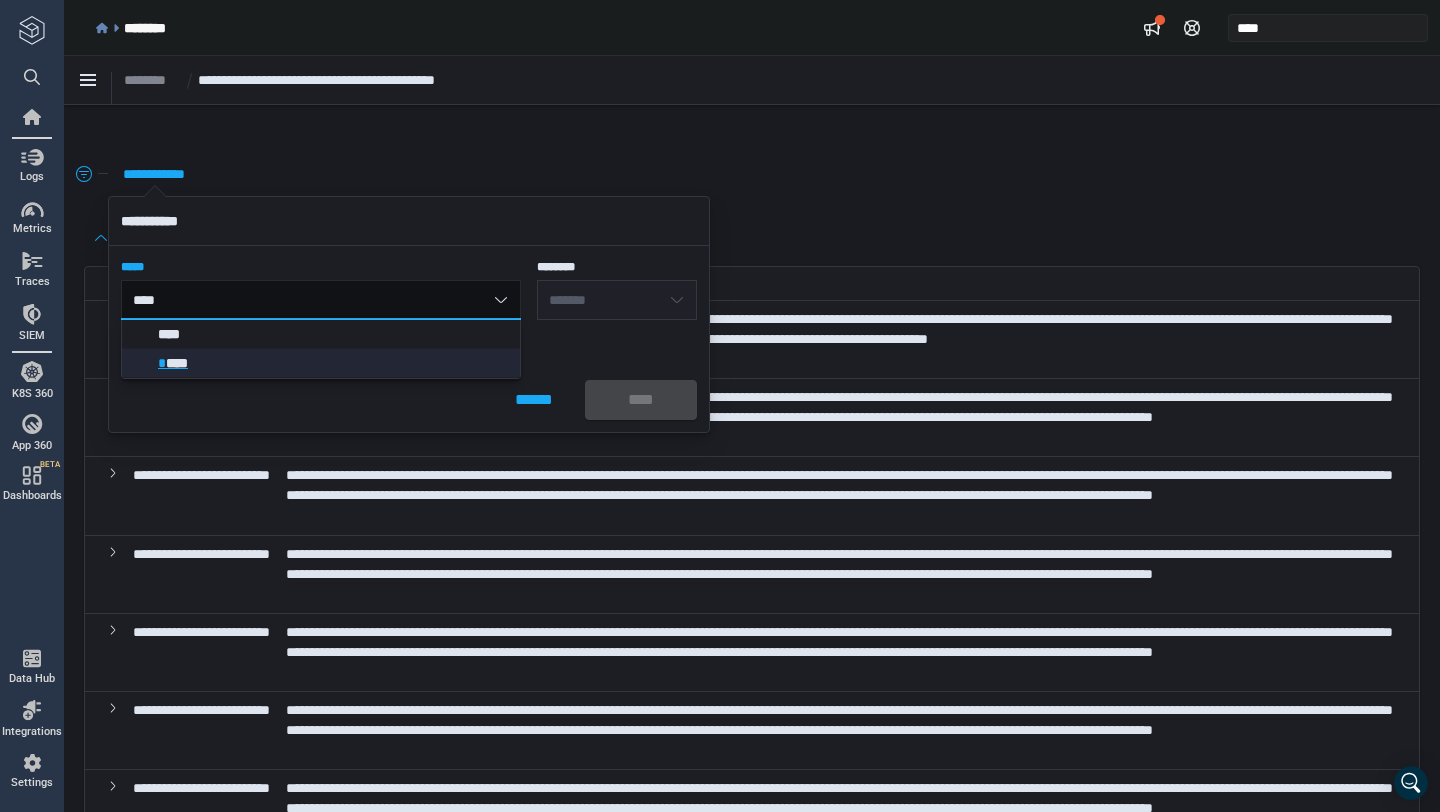 click on "****" at bounding box center (177, 363) 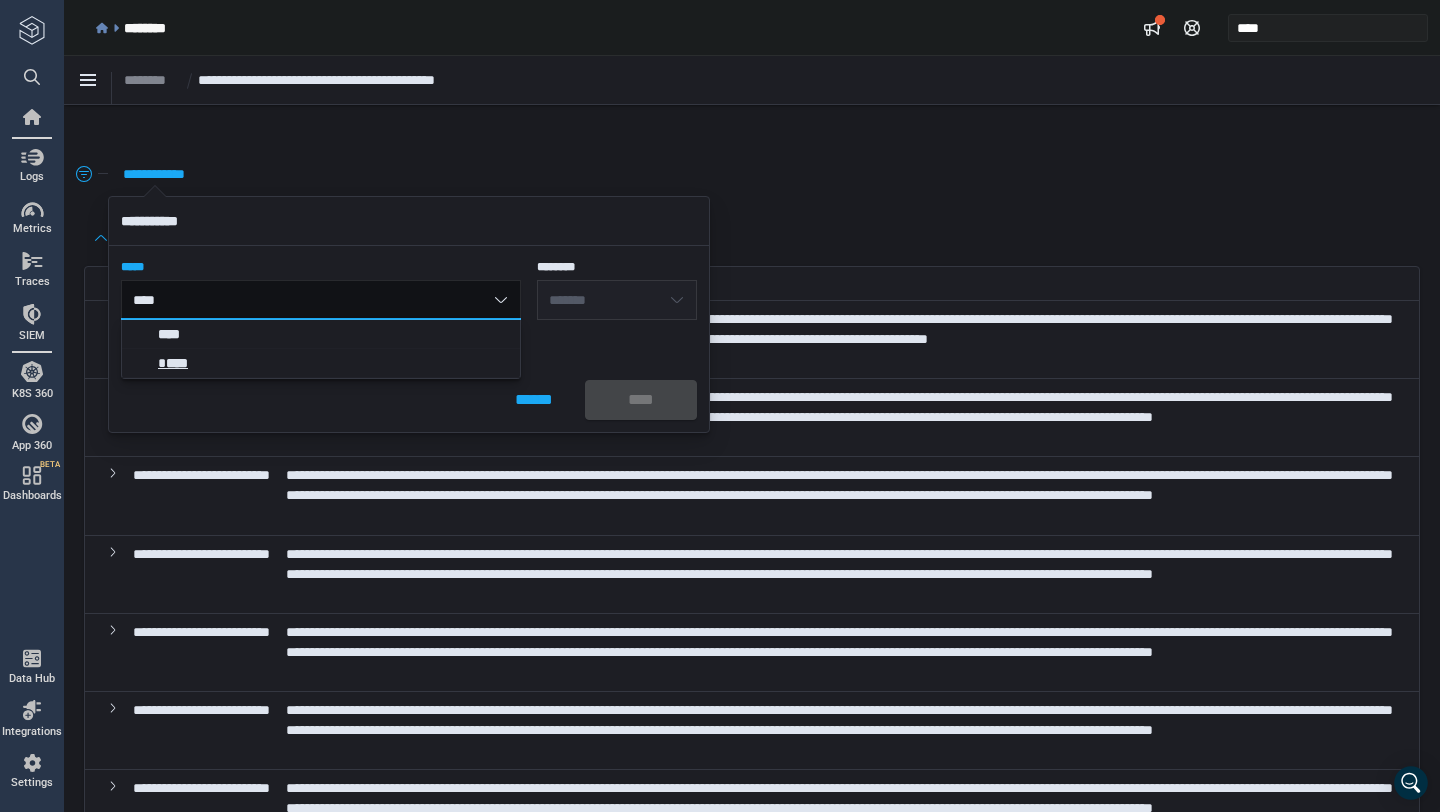 type 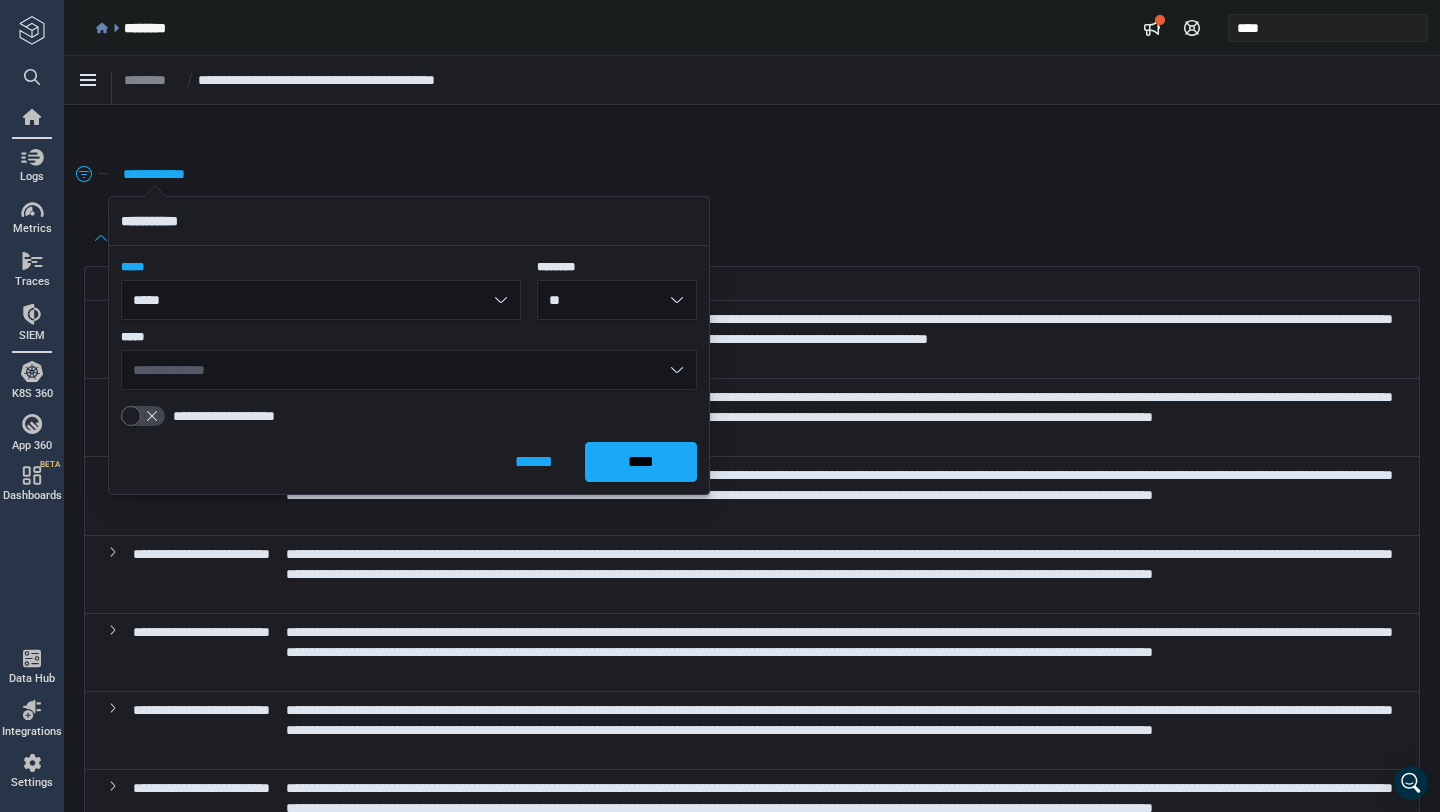 click on "**********" at bounding box center [409, 370] 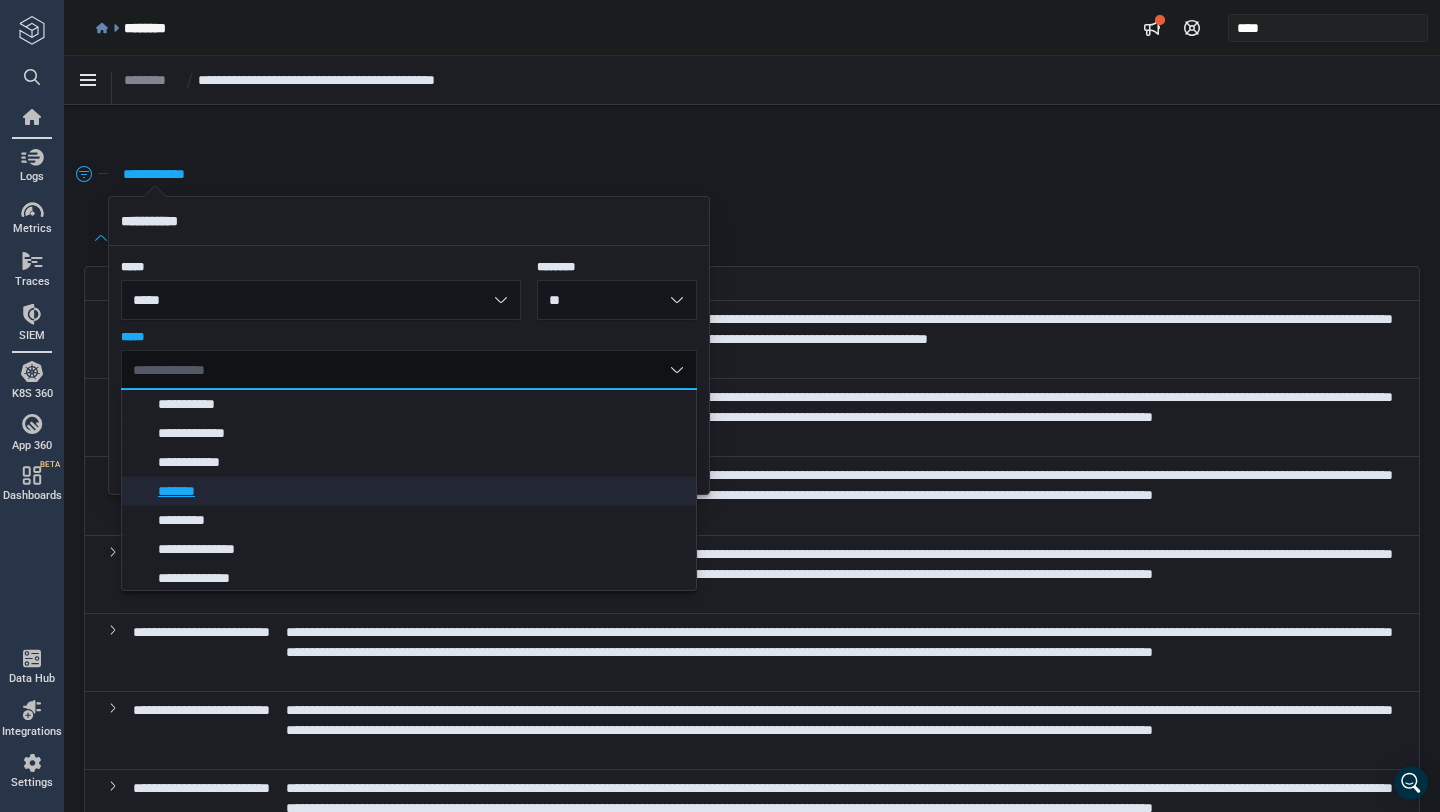 click on "*******" at bounding box center (422, 491) 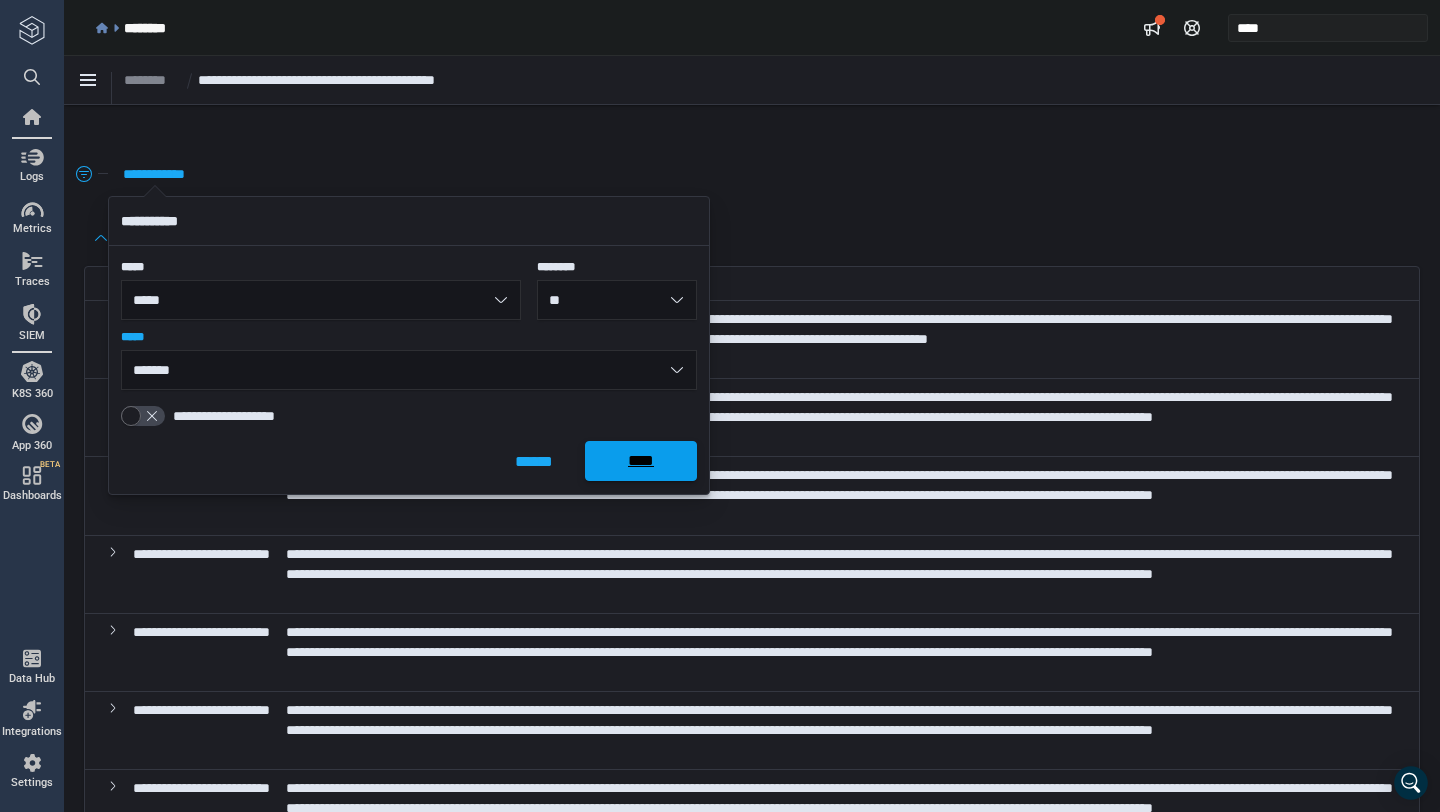 click on "****" at bounding box center [641, 461] 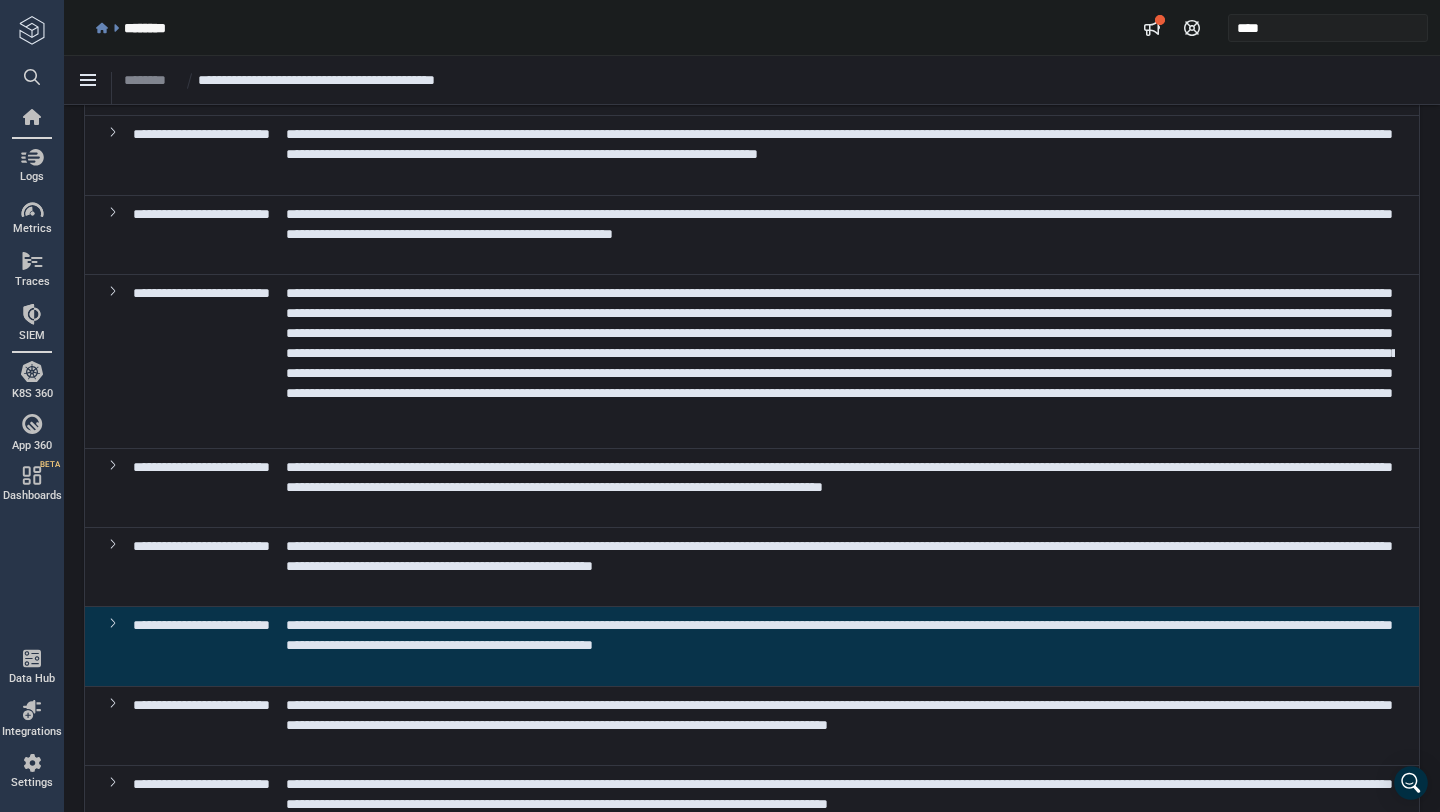 scroll, scrollTop: 4080, scrollLeft: 0, axis: vertical 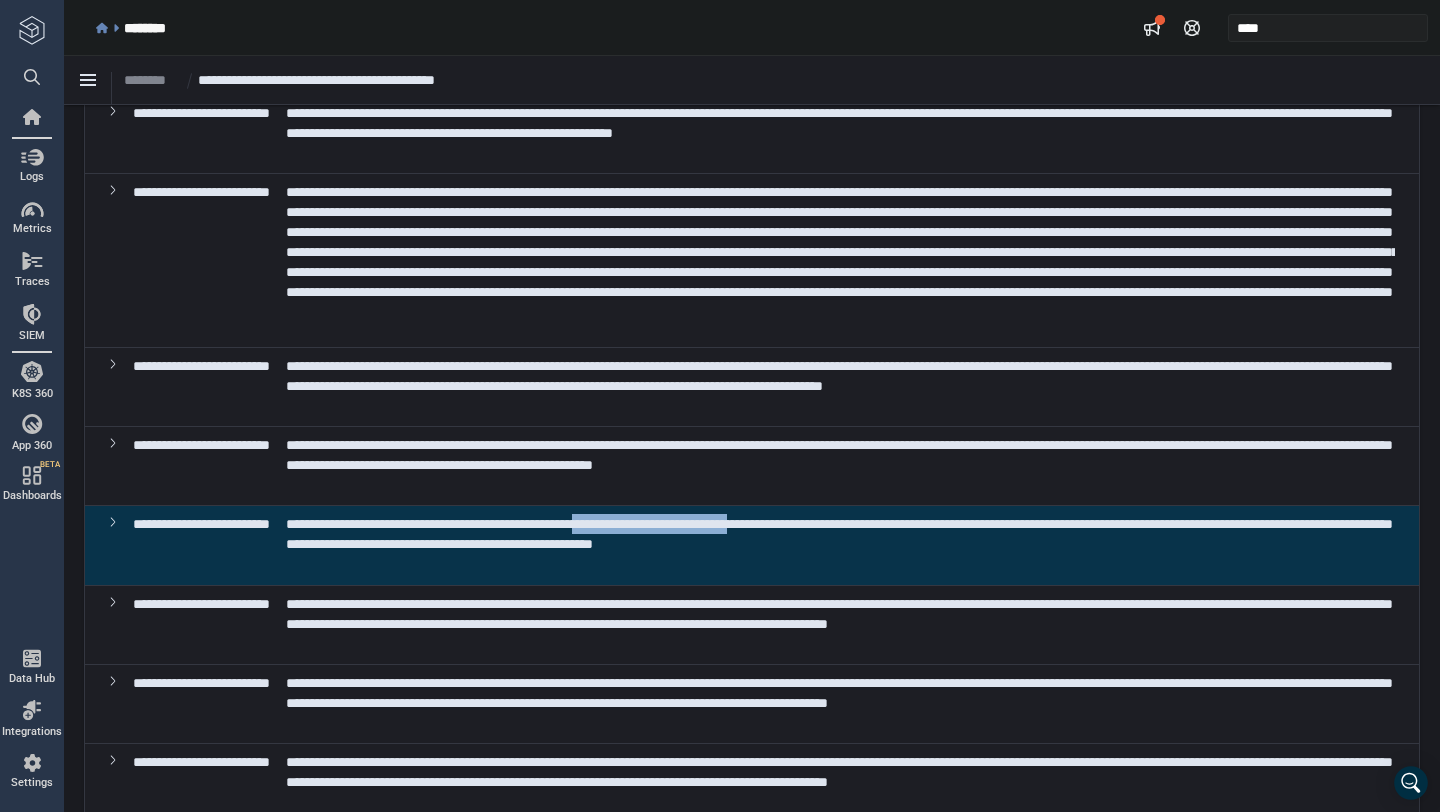 drag, startPoint x: 753, startPoint y: 529, endPoint x: 960, endPoint y: 531, distance: 207.00966 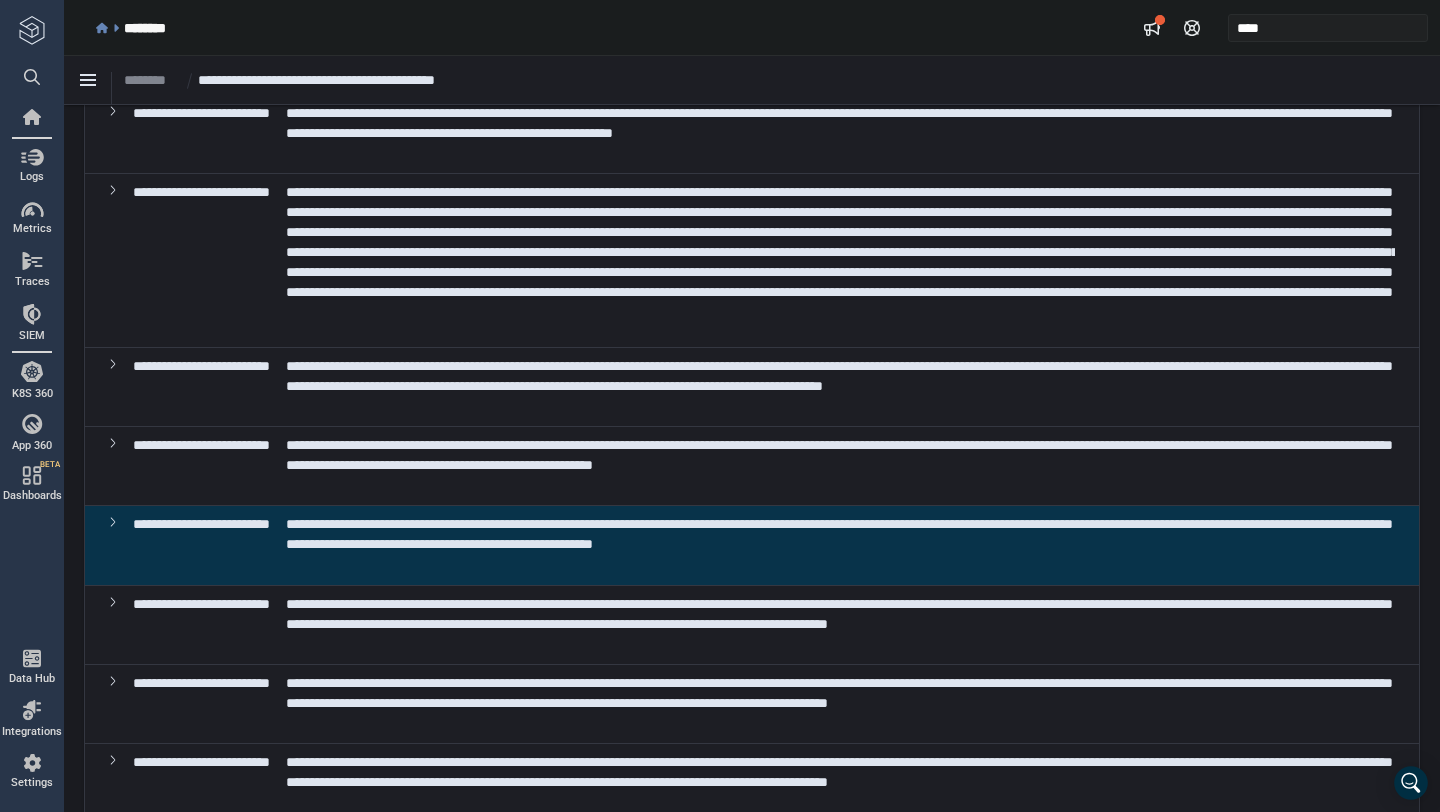 click on "**********" at bounding box center [839, 455] 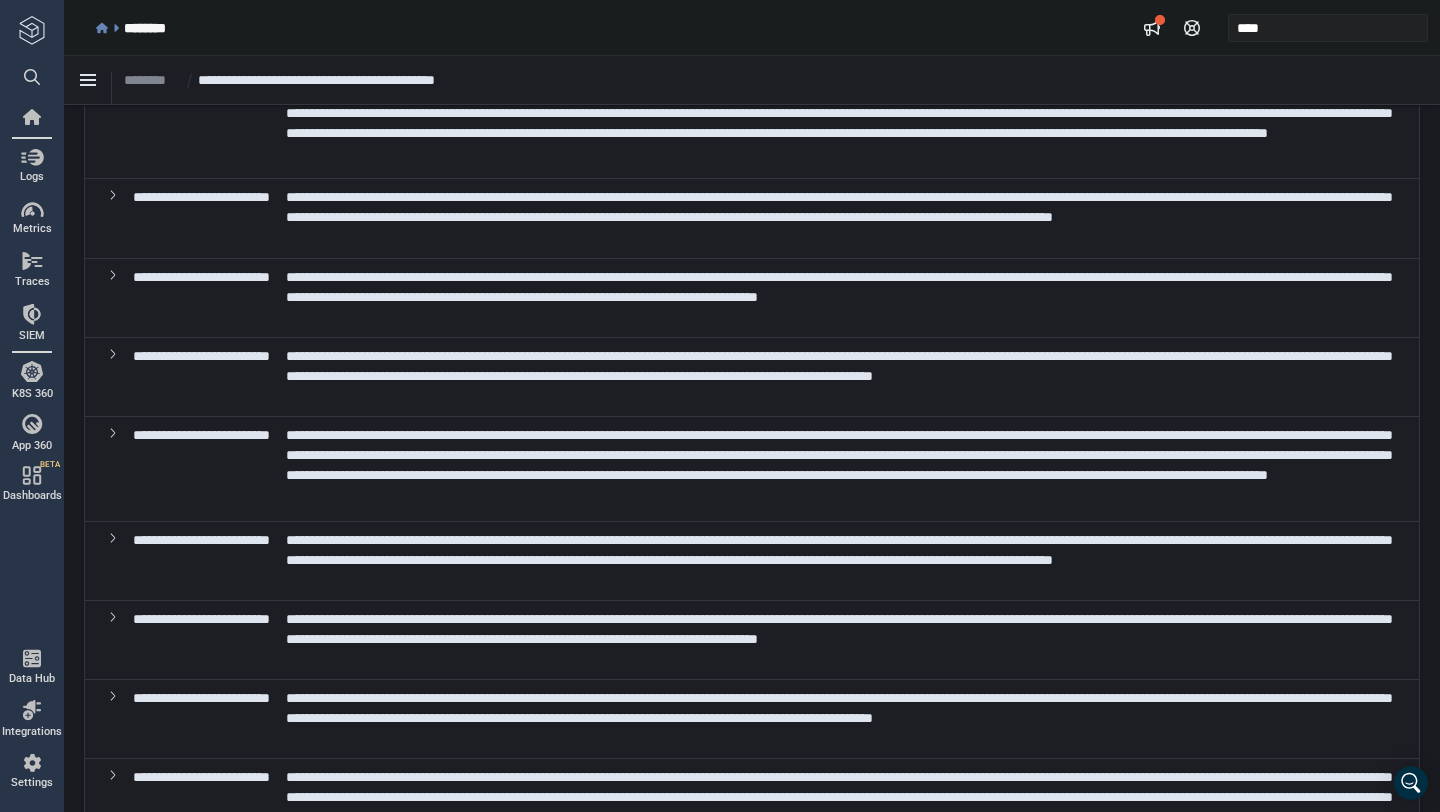 scroll, scrollTop: 1466, scrollLeft: 0, axis: vertical 